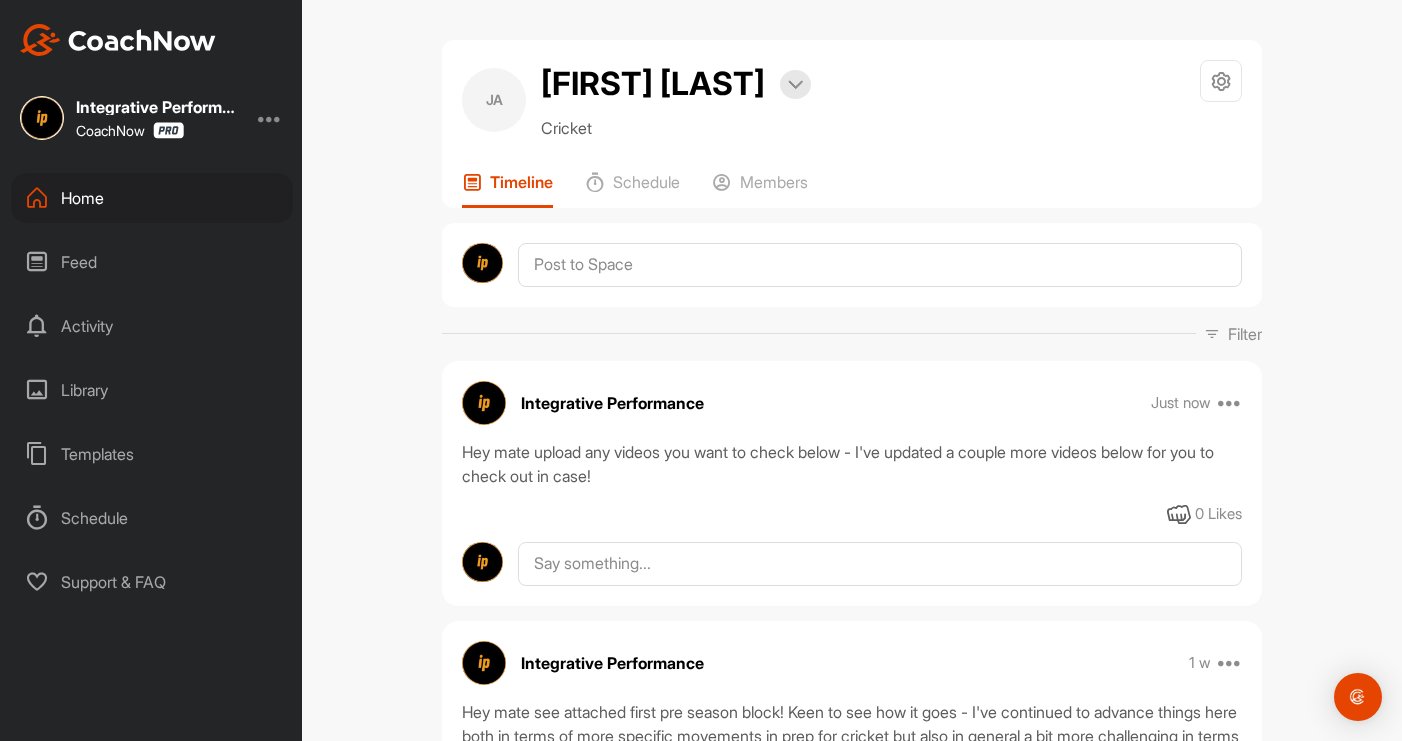 scroll, scrollTop: 0, scrollLeft: 0, axis: both 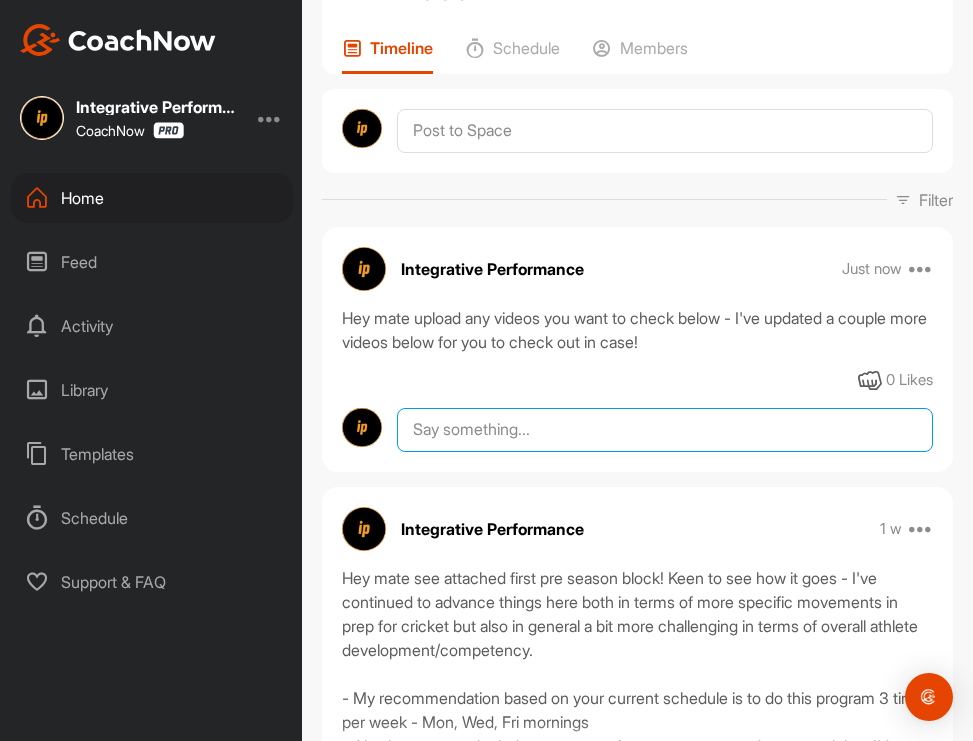 click at bounding box center [665, 430] 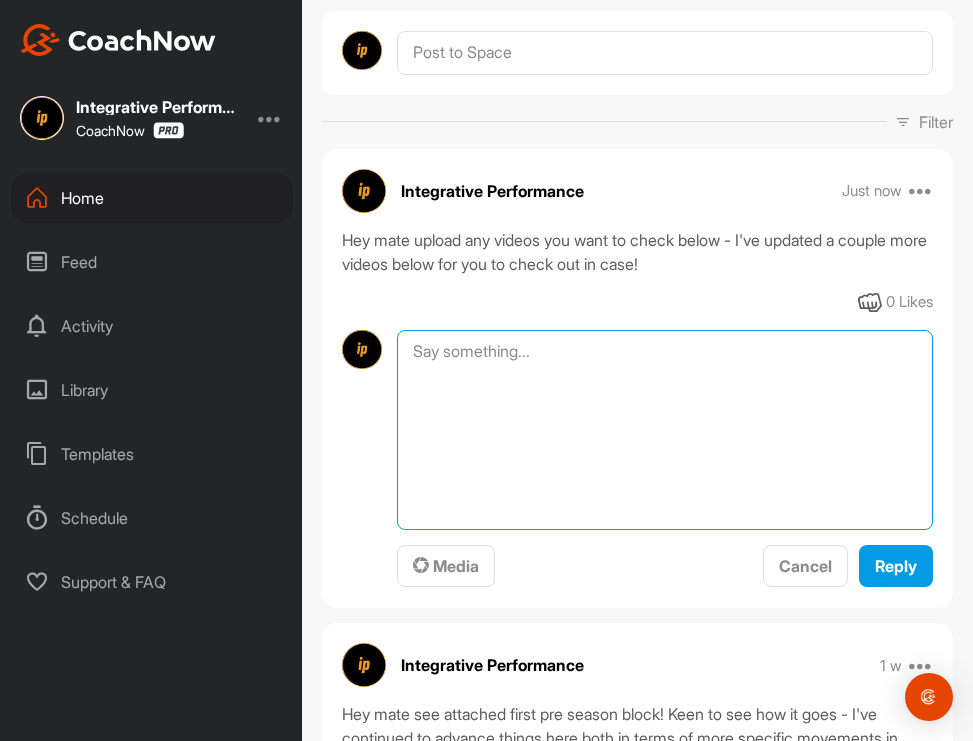 scroll, scrollTop: 262, scrollLeft: 0, axis: vertical 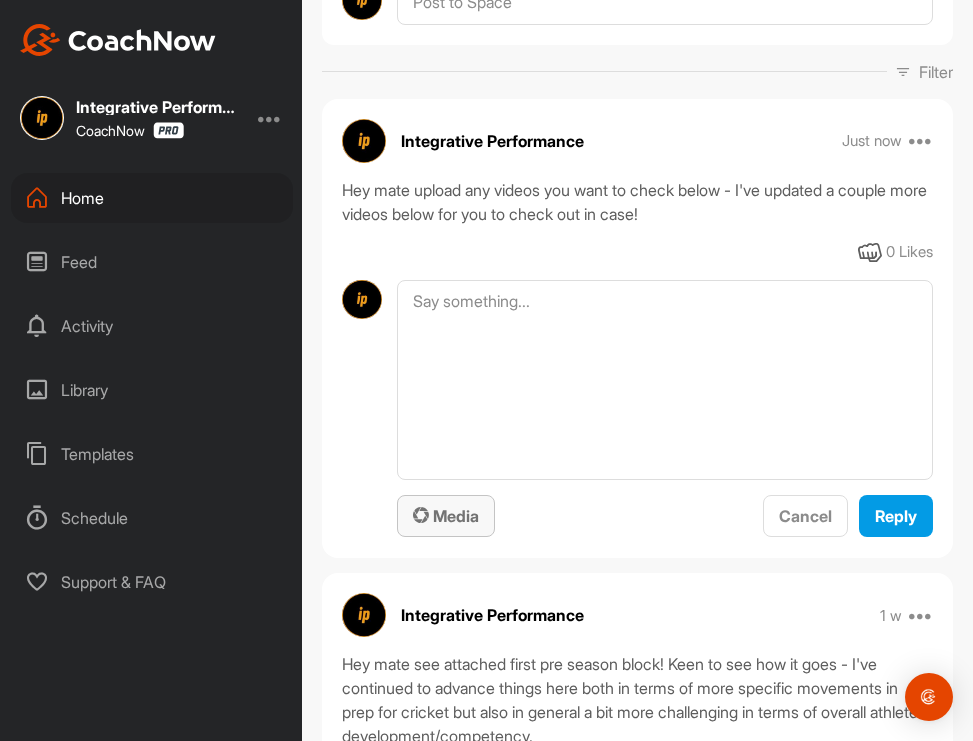 click on "Media" at bounding box center (446, 516) 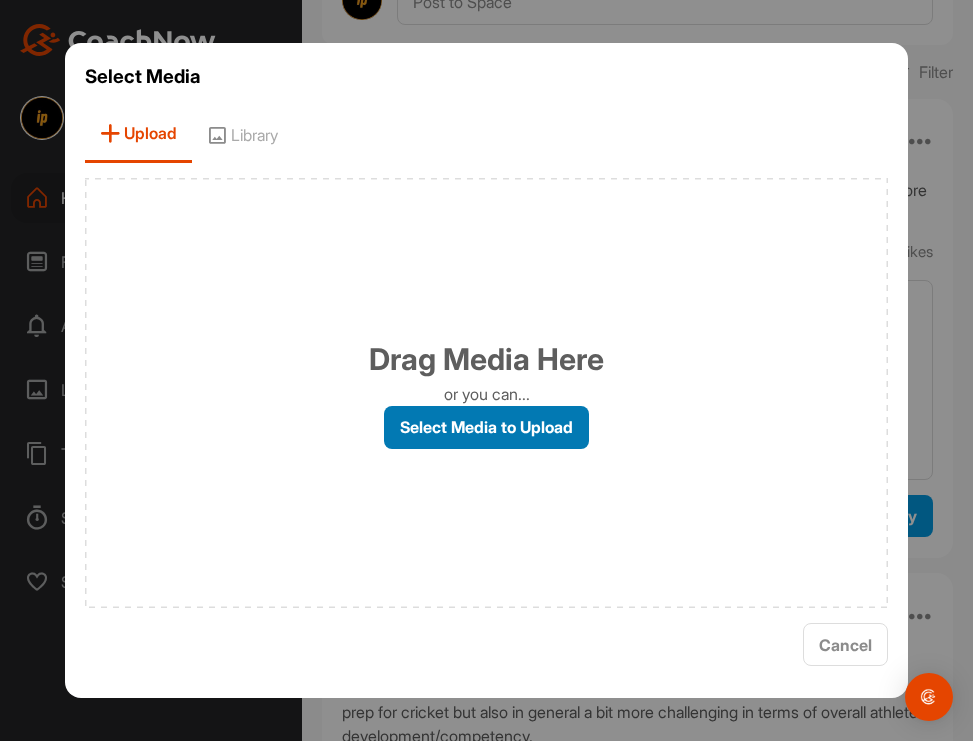 click on "Select Media to Upload" at bounding box center [486, 427] 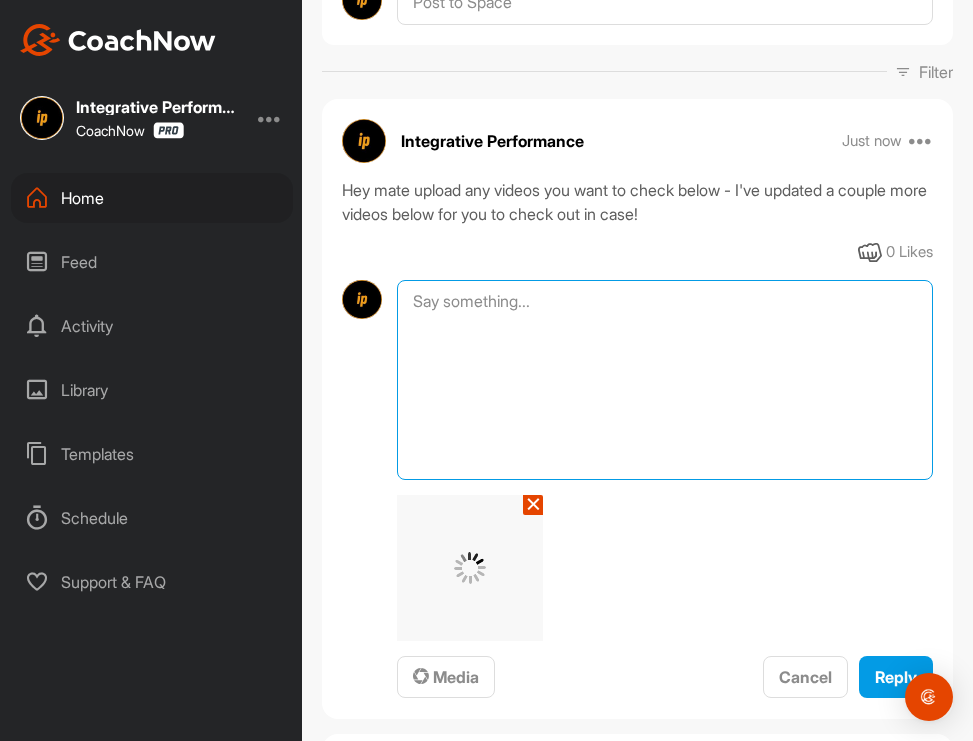 click at bounding box center [665, 380] 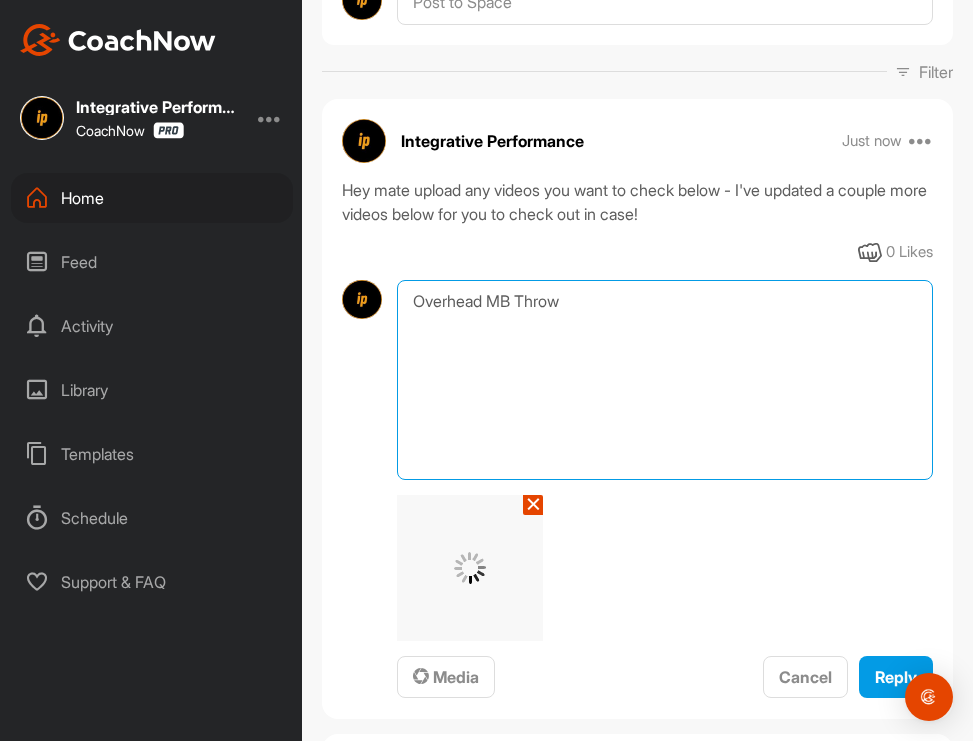 click on "Overhead MB Throw" at bounding box center (665, 380) 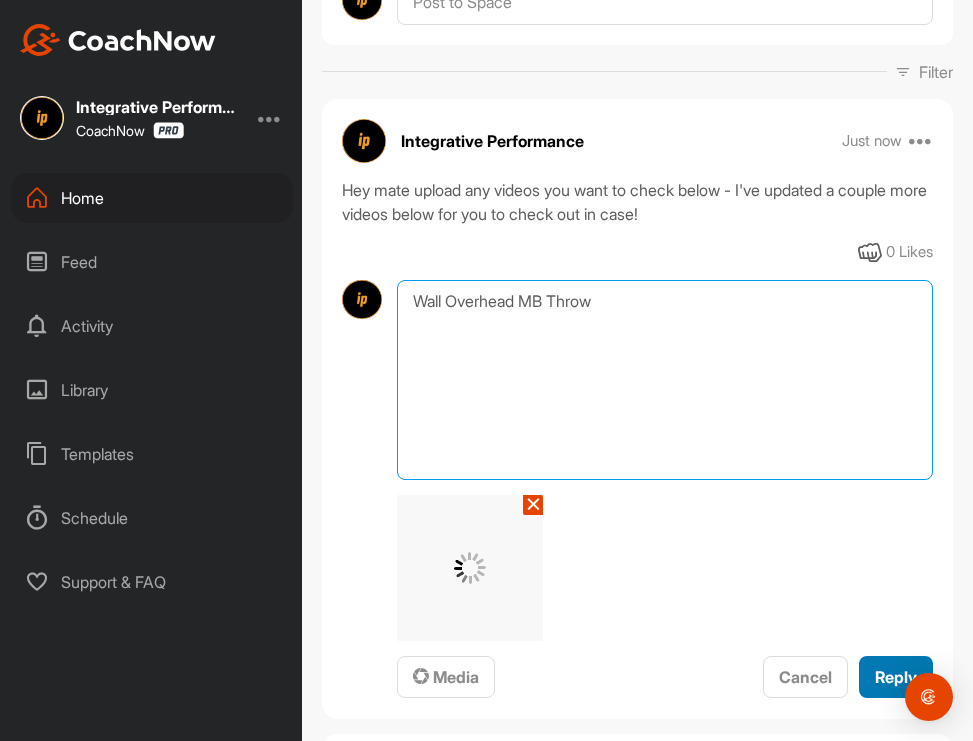 type on "Wall Overhead MB Throw" 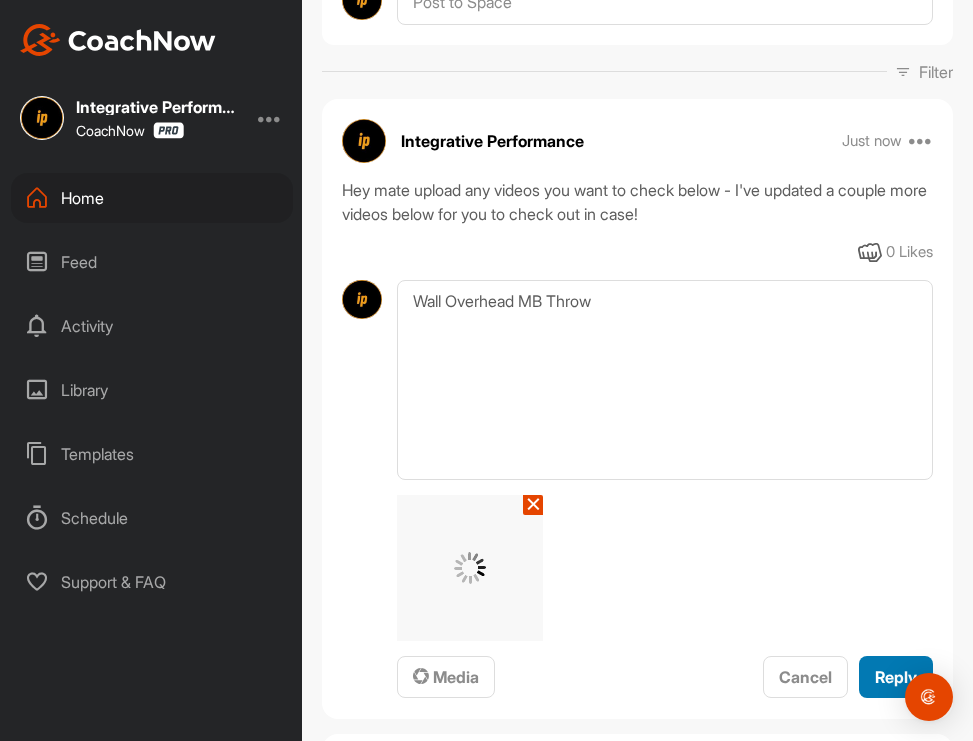 click on "Reply" at bounding box center (896, 677) 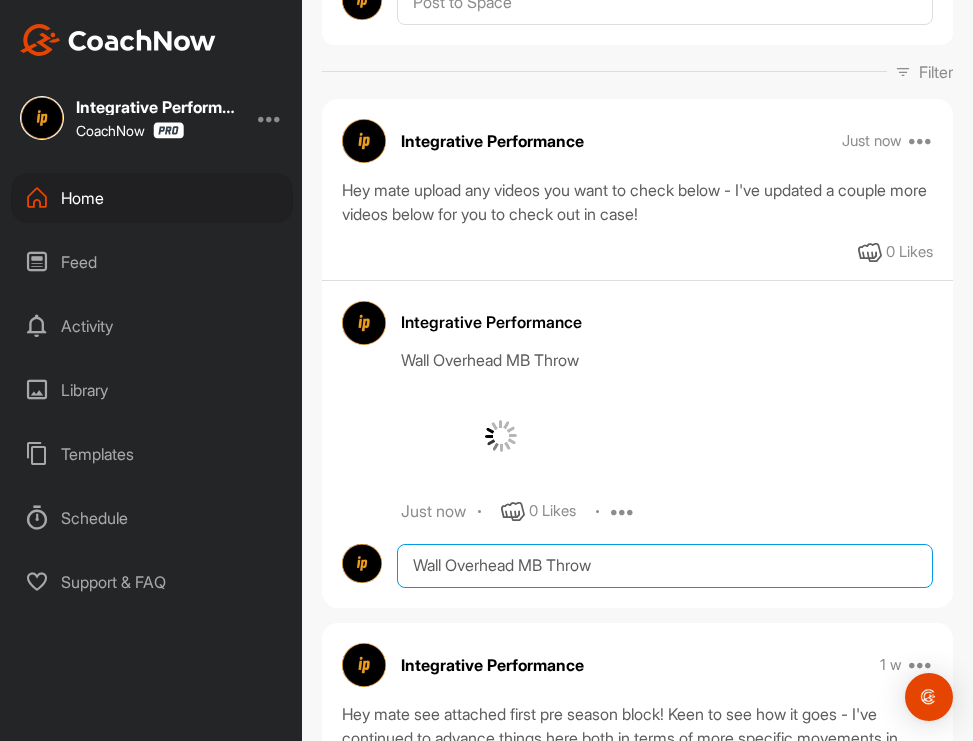 click on "Wall Overhead MB Throw" at bounding box center (665, 566) 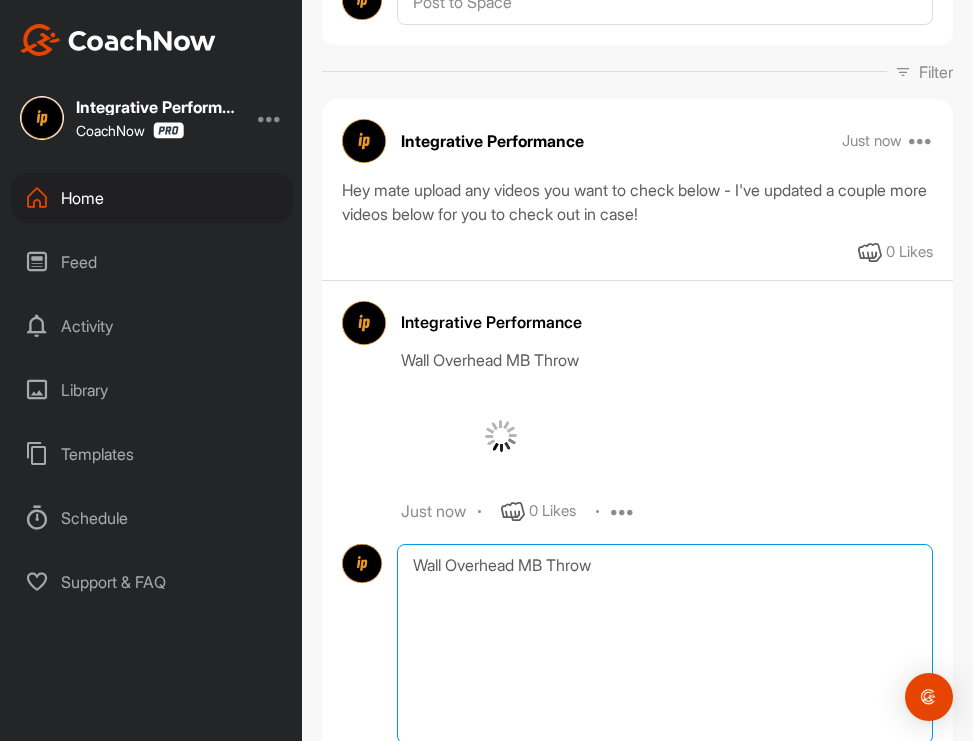 scroll, scrollTop: 362, scrollLeft: 0, axis: vertical 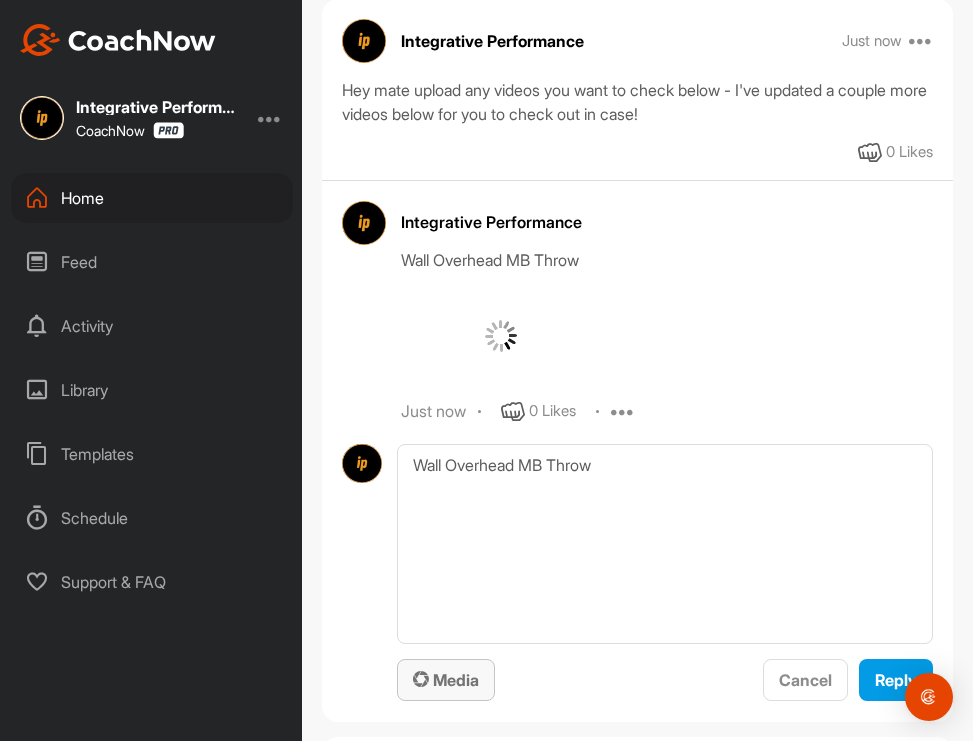 click on "Media" at bounding box center [446, 680] 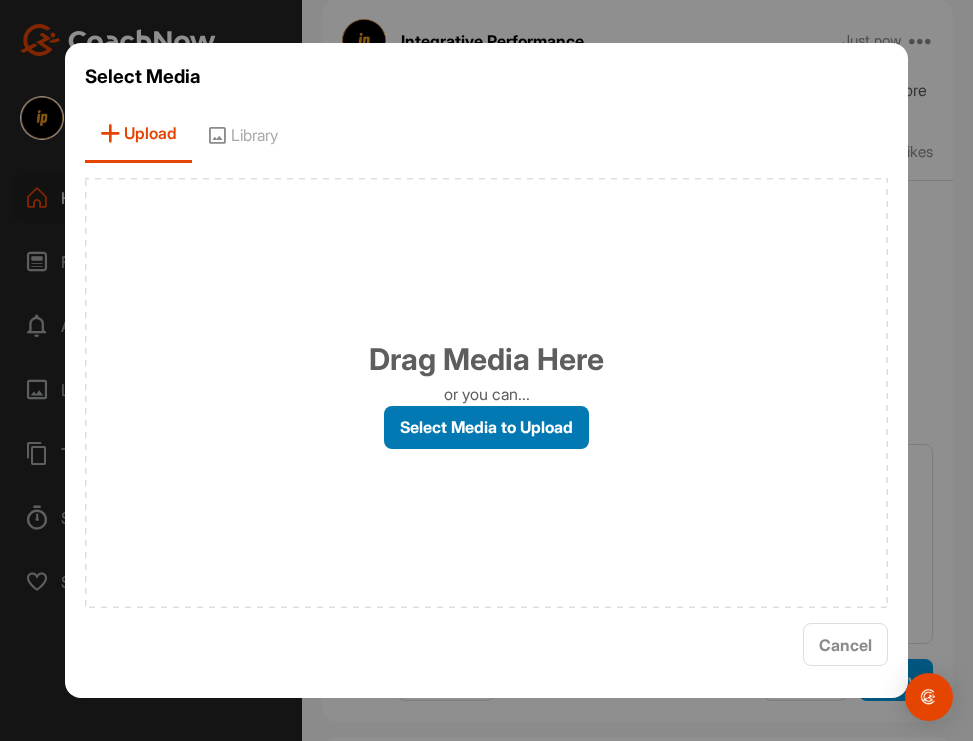 click on "Select Media to Upload" at bounding box center (486, 427) 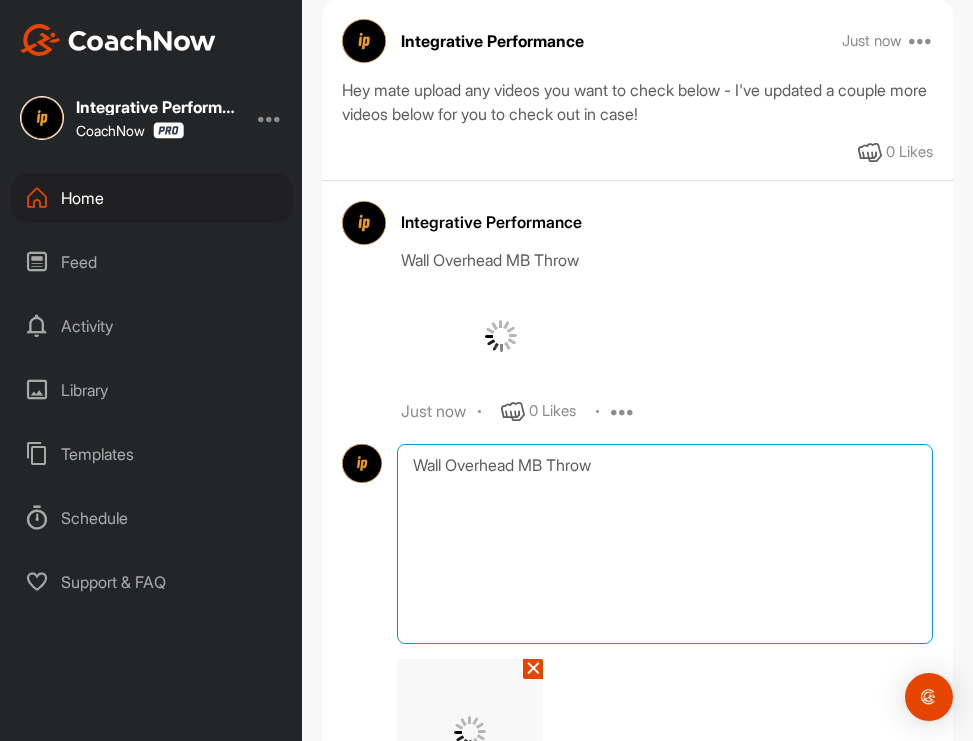 click on "Wall Overhead MB Throw" at bounding box center (665, 544) 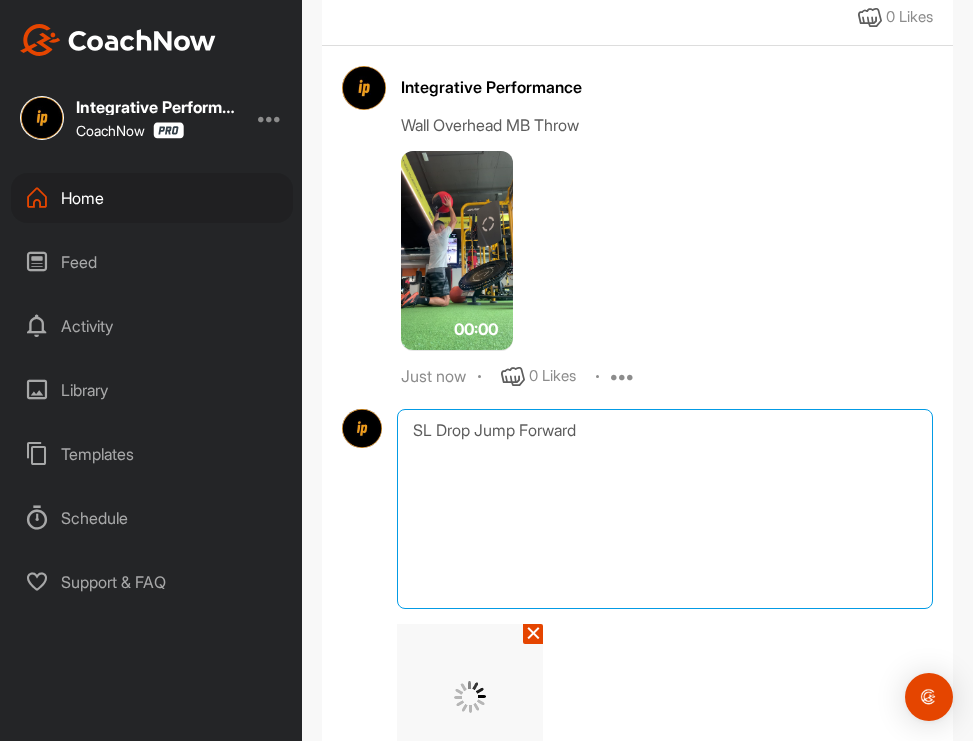 scroll, scrollTop: 717, scrollLeft: 0, axis: vertical 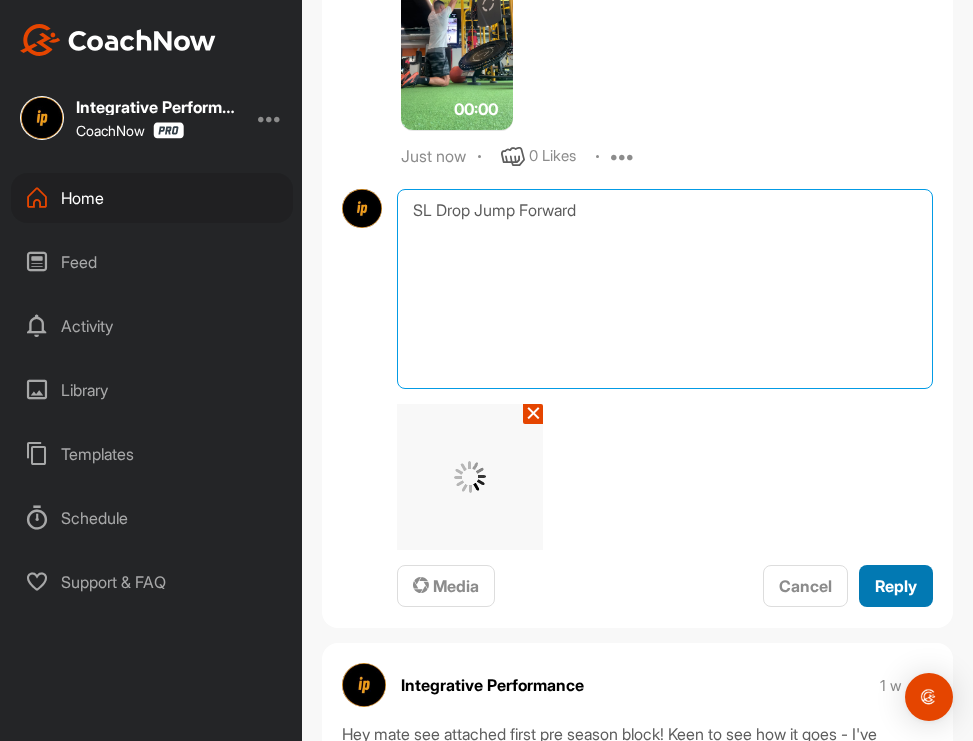type on "SL Drop Jump Forward" 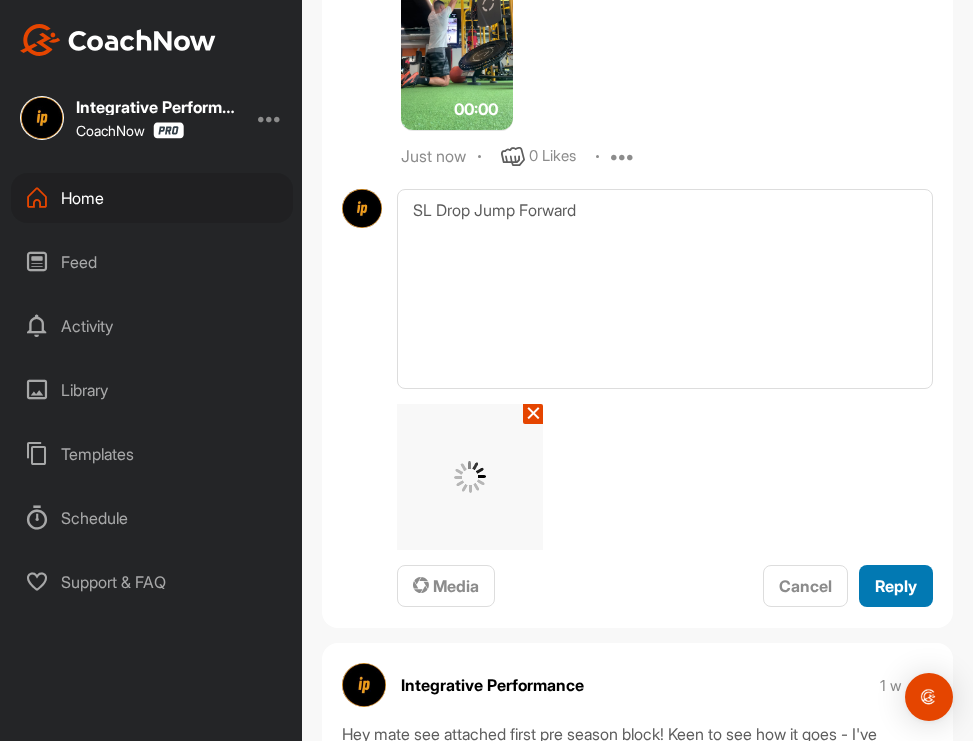 click on "Reply" at bounding box center (896, 586) 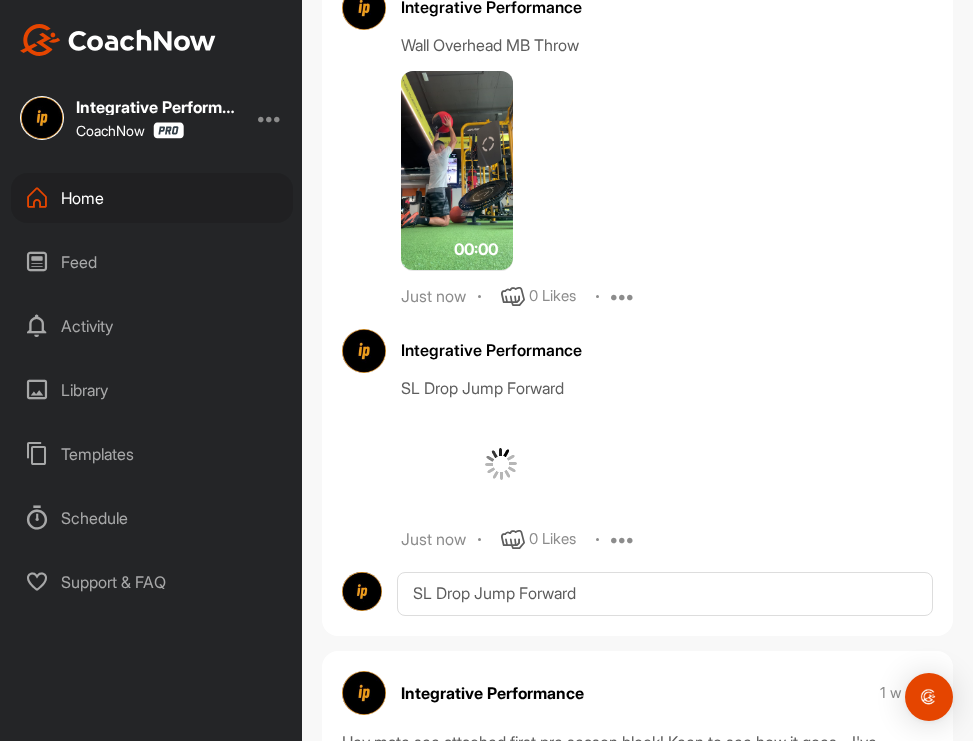 scroll, scrollTop: 626, scrollLeft: 0, axis: vertical 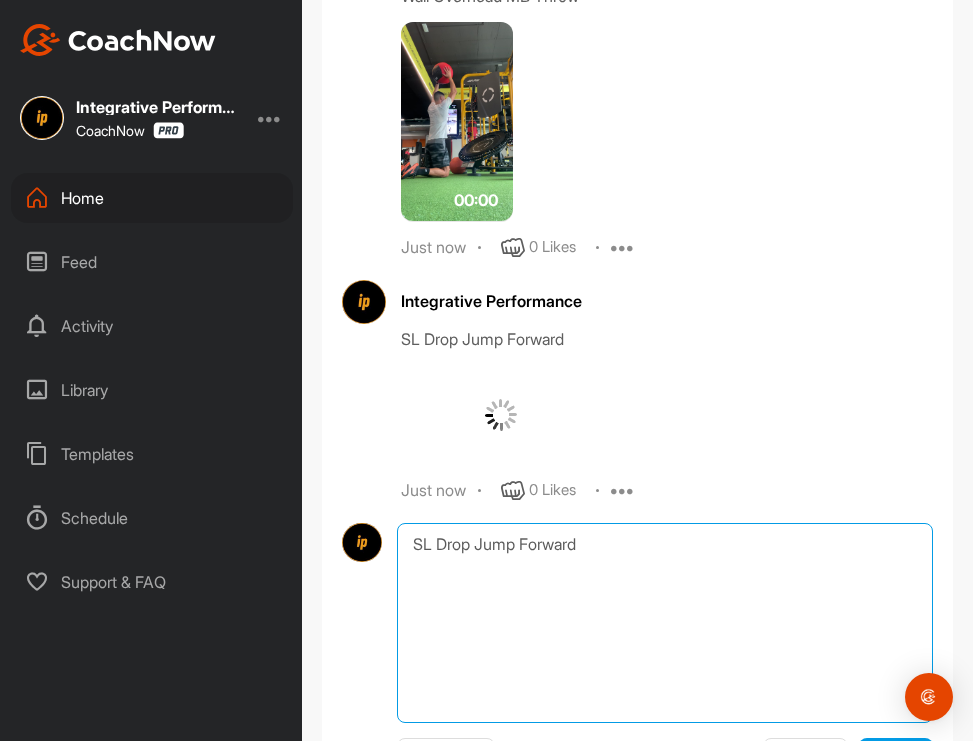 click on "SL Drop Jump Forward" at bounding box center [665, 623] 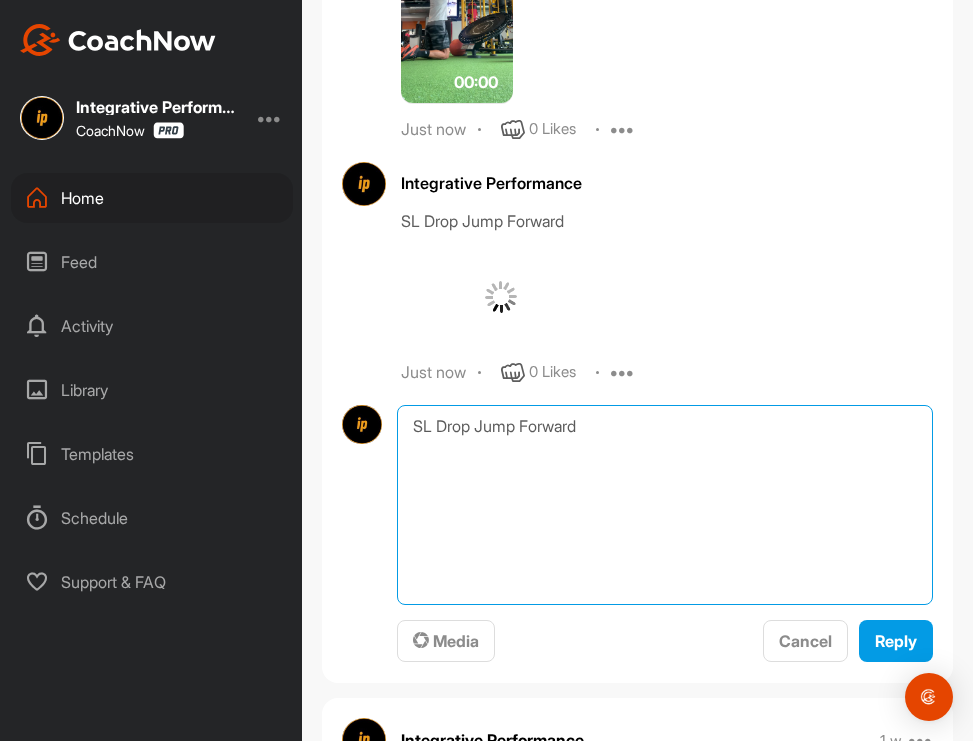 scroll, scrollTop: 757, scrollLeft: 0, axis: vertical 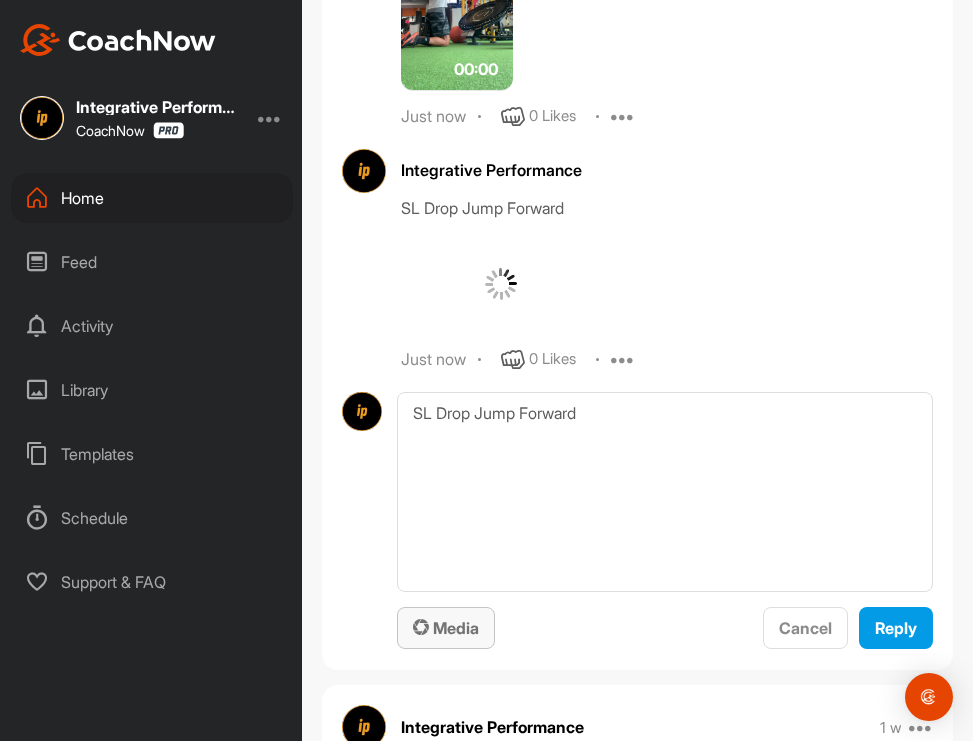 click on "Media" at bounding box center [446, 628] 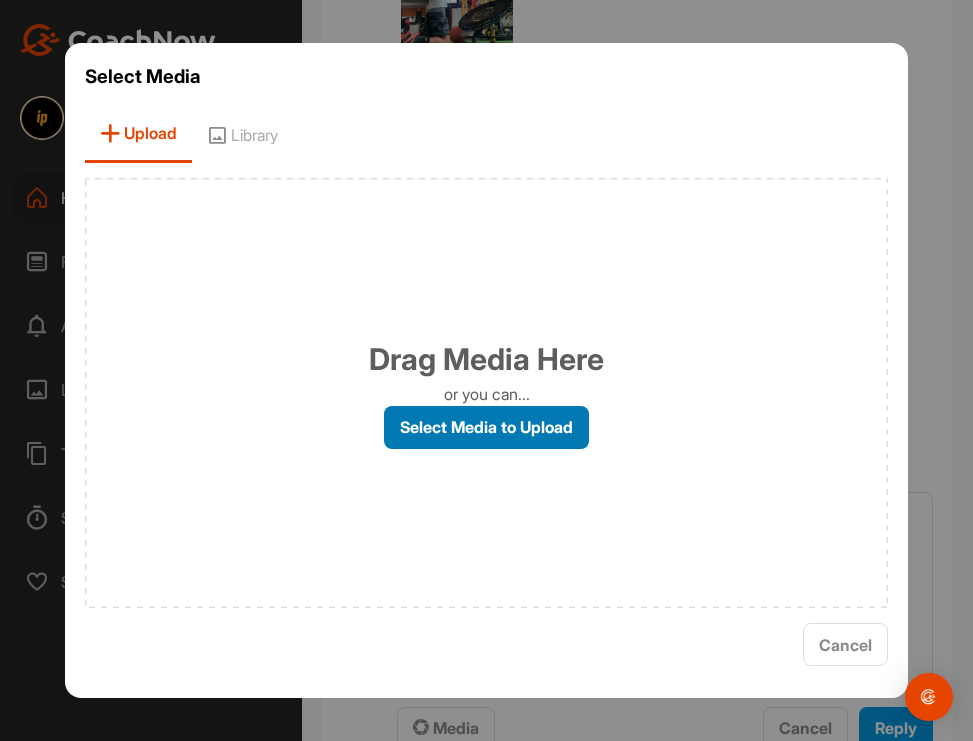 click on "Select Media to Upload" at bounding box center (486, 427) 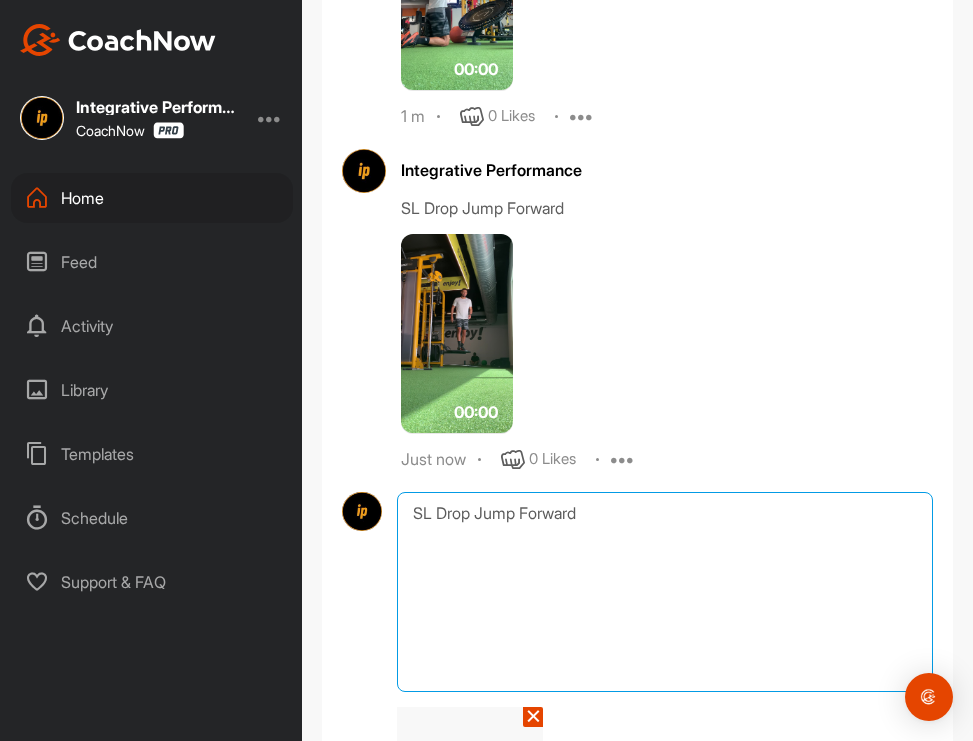 click on "SL Drop Jump Forward" at bounding box center [665, 592] 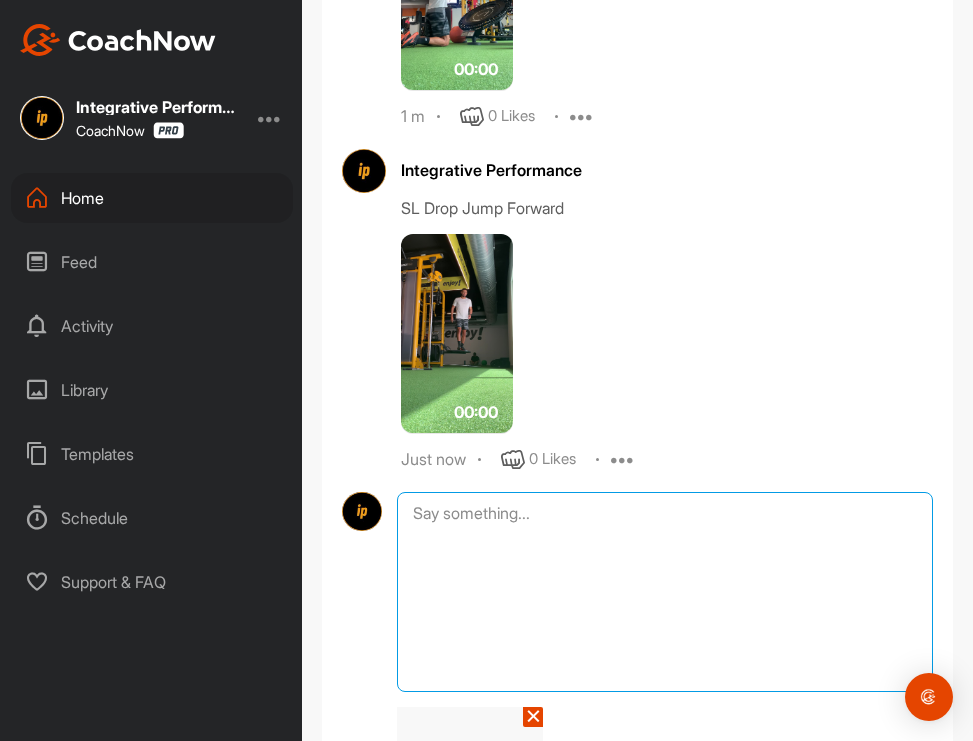 type on "W" 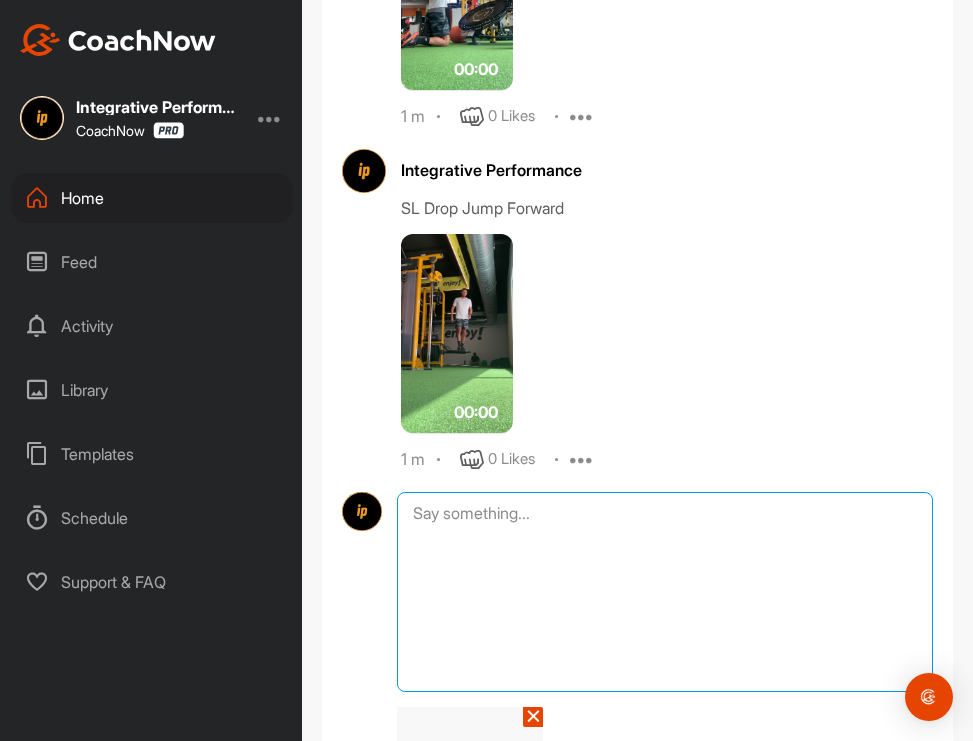 type on "a" 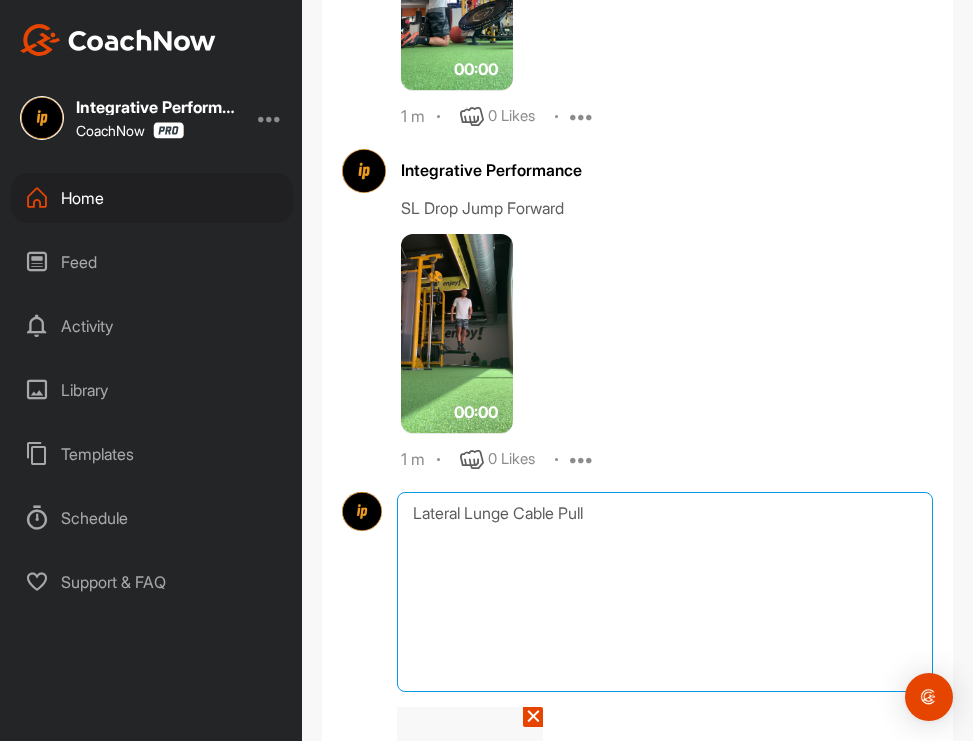 type on "Lateral Lunge Cable Pull" 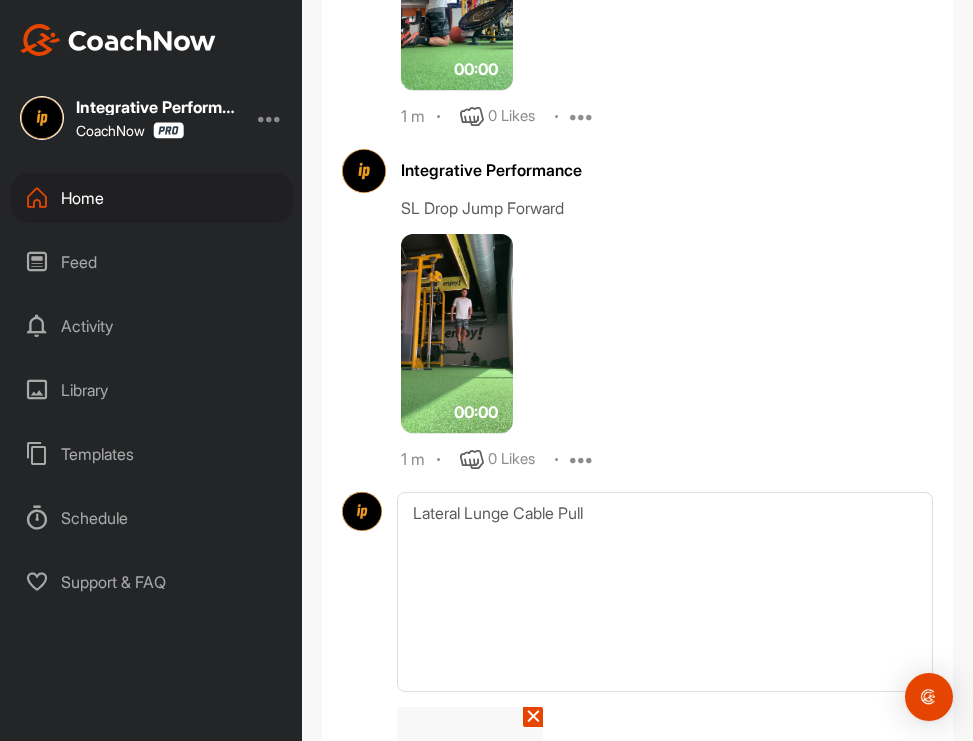 click on "1 m 0 Likes Edit Delete" at bounding box center (667, 460) 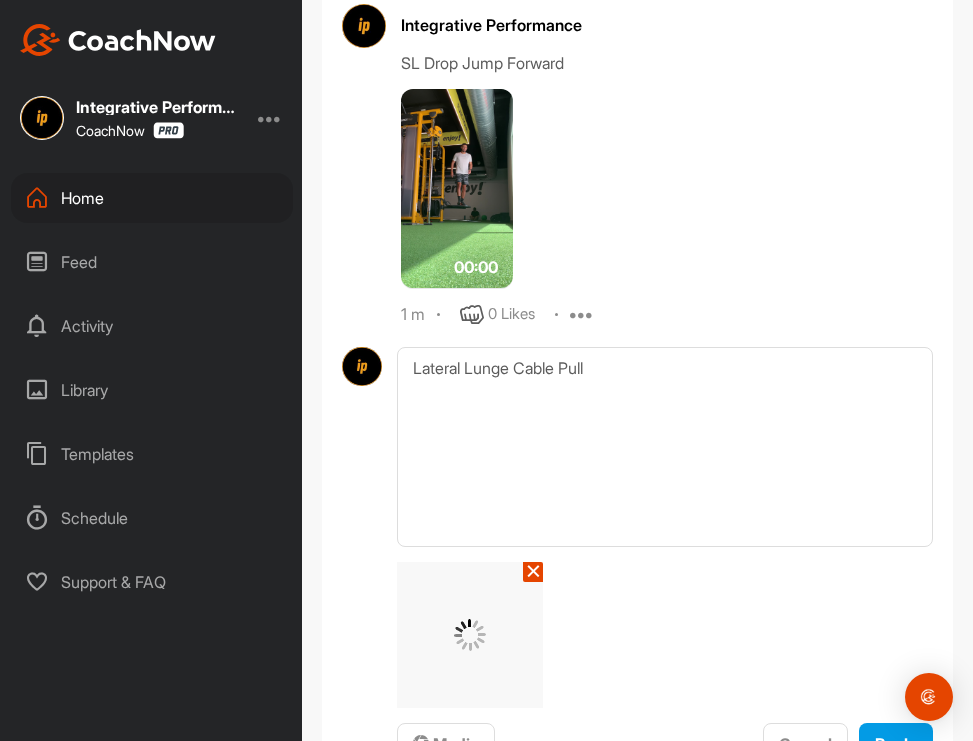 scroll, scrollTop: 974, scrollLeft: 0, axis: vertical 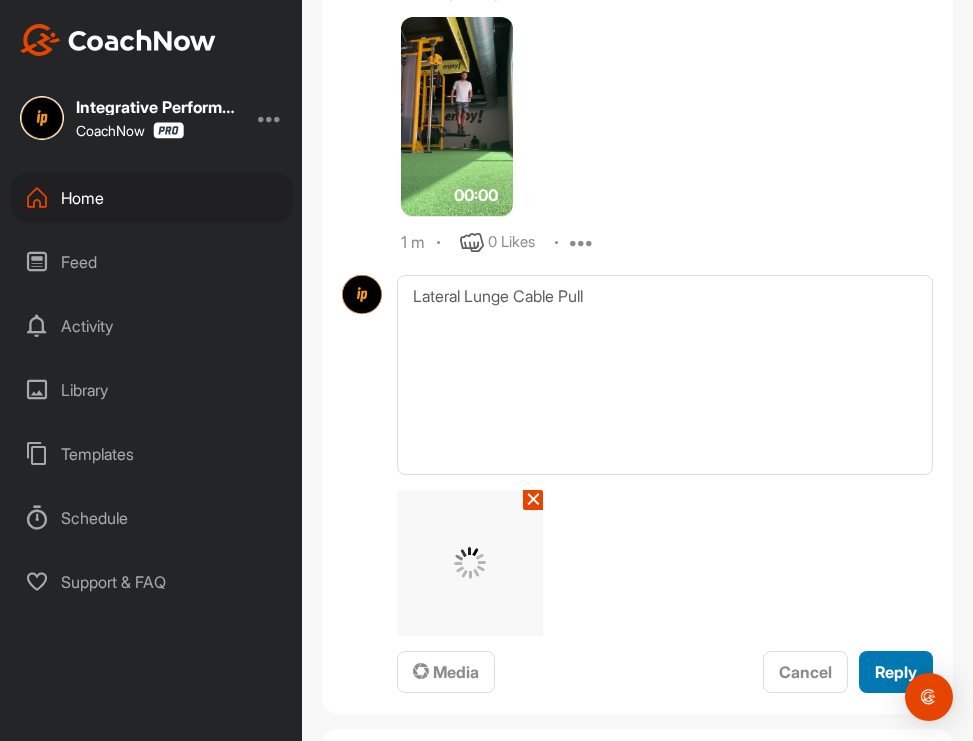 click on "Reply" at bounding box center (896, 672) 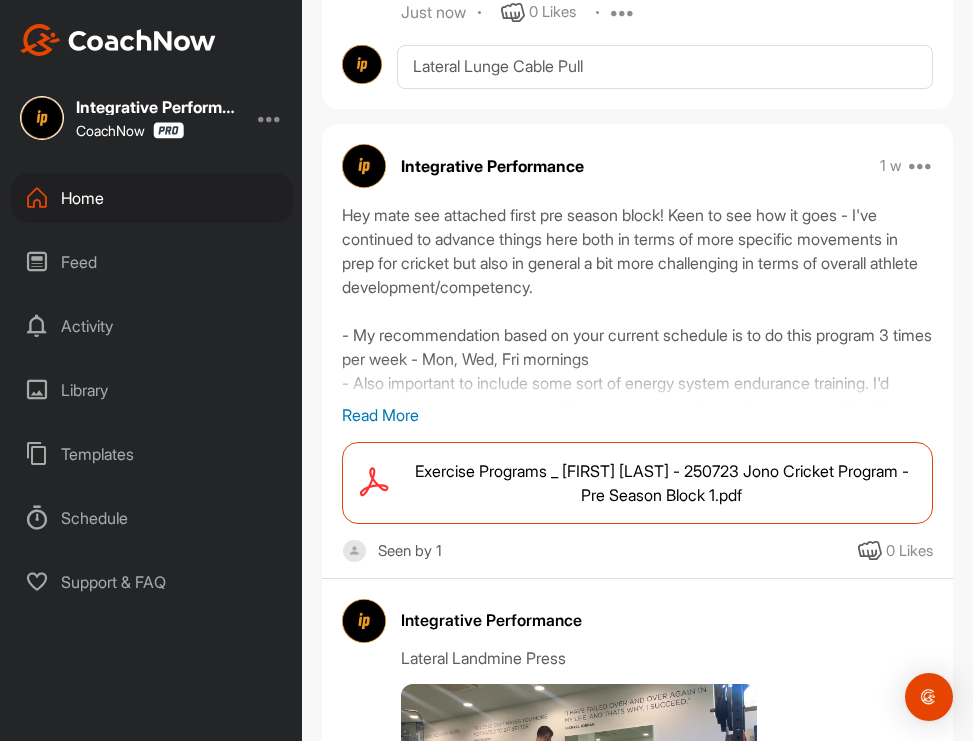 scroll, scrollTop: 1584, scrollLeft: 0, axis: vertical 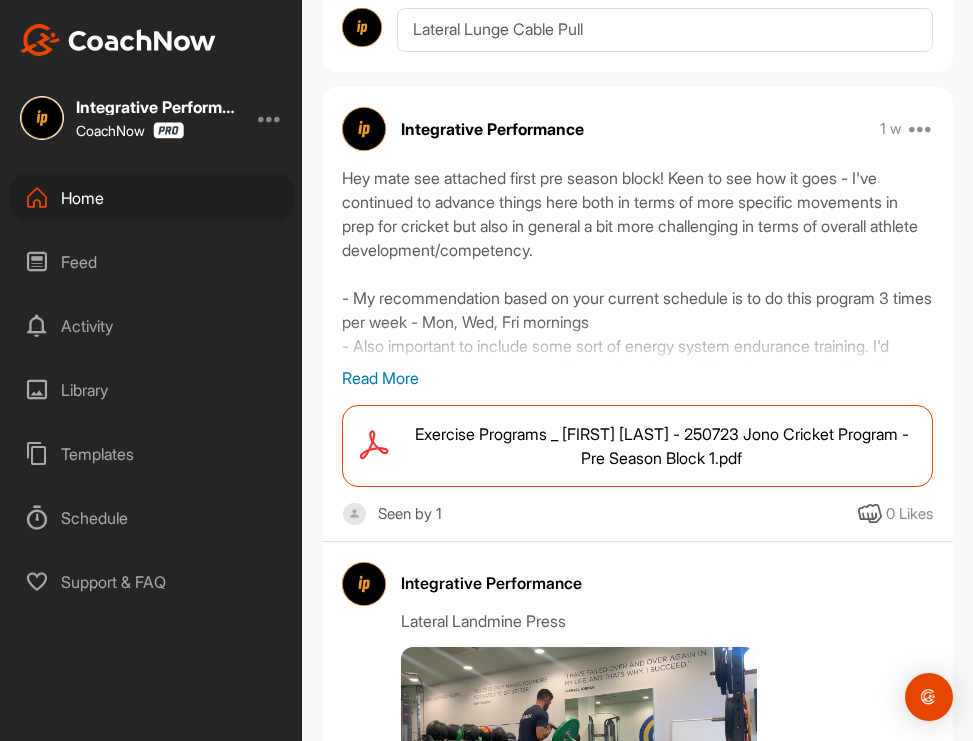 click on "Exercise Programs _ [FIRST] [LAST] - 250723 Jono Cricket Program - Pre Season Block 1.pdf" at bounding box center [661, 446] 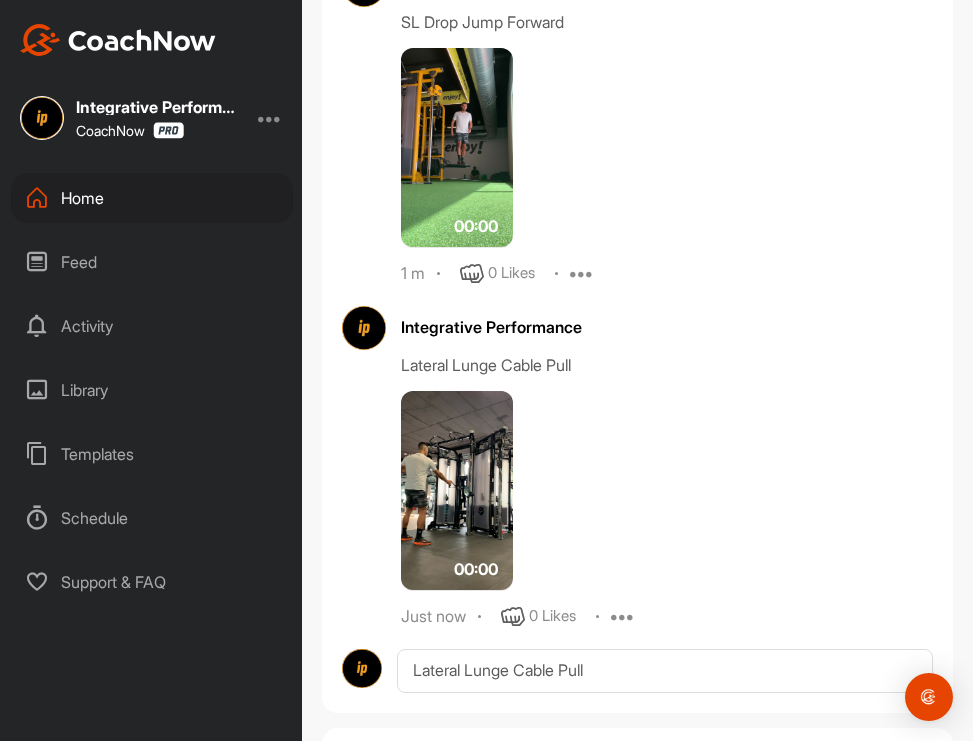 scroll, scrollTop: 1129, scrollLeft: 0, axis: vertical 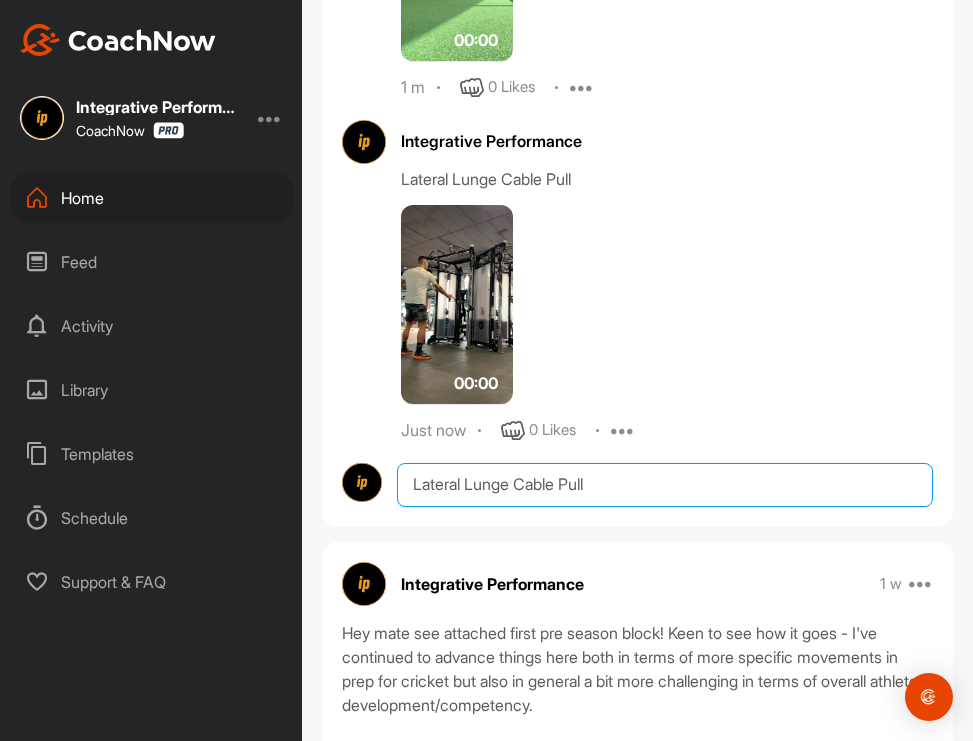 click on "Lateral Lunge Cable Pull" at bounding box center [665, 485] 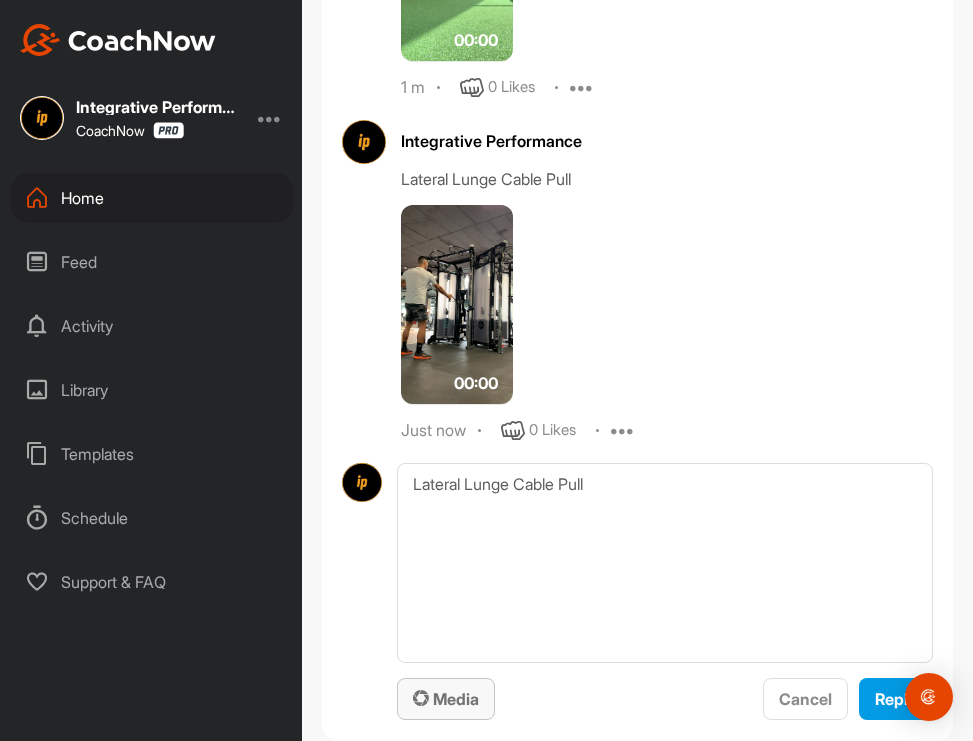 click on "Media" at bounding box center [446, 699] 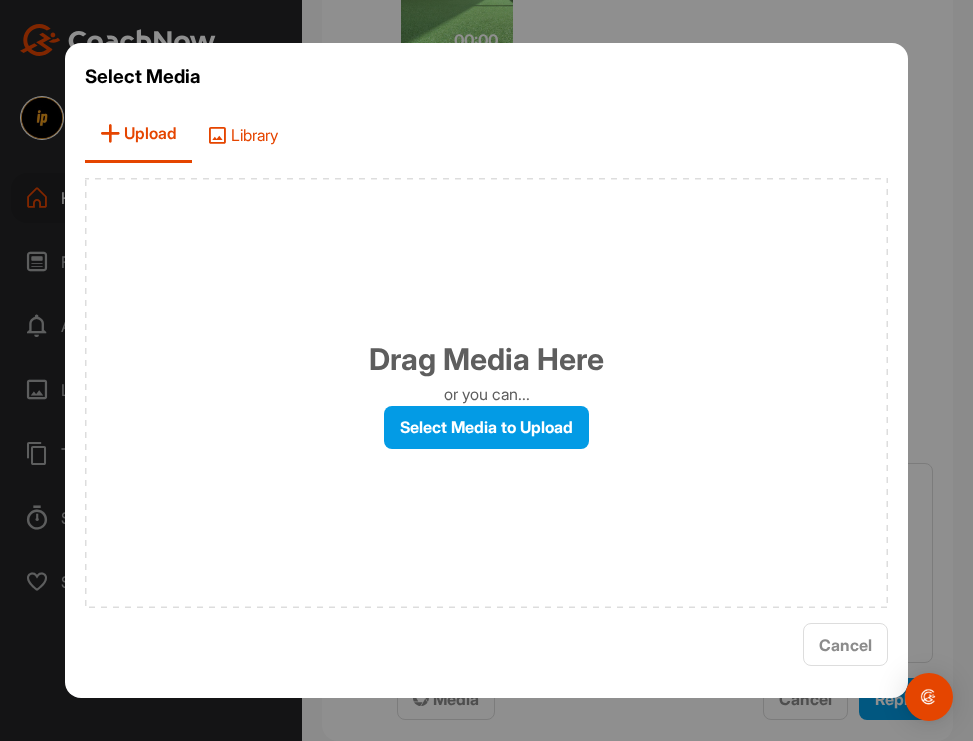 click on "Library" at bounding box center [242, 134] 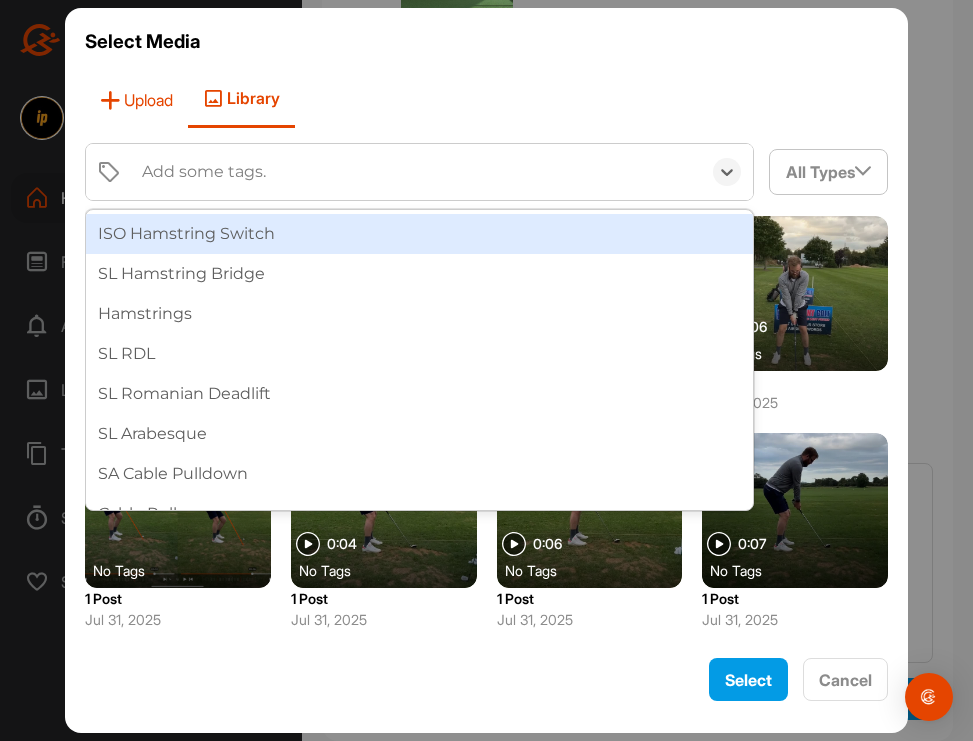 click on "Upload" at bounding box center (136, 99) 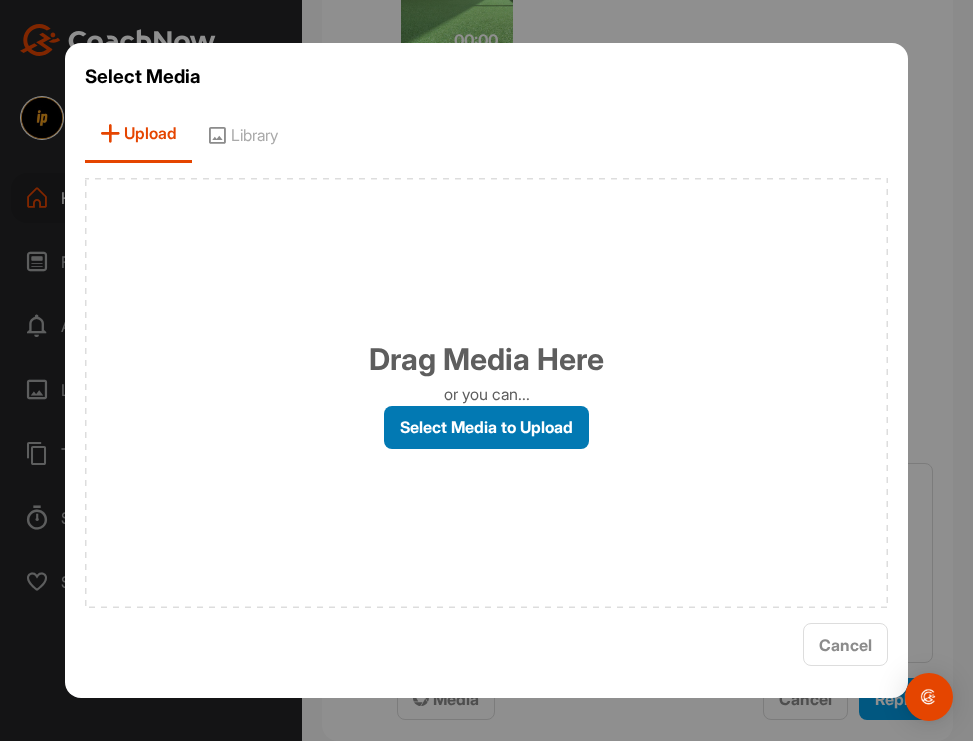 click on "Select Media to Upload" at bounding box center [486, 427] 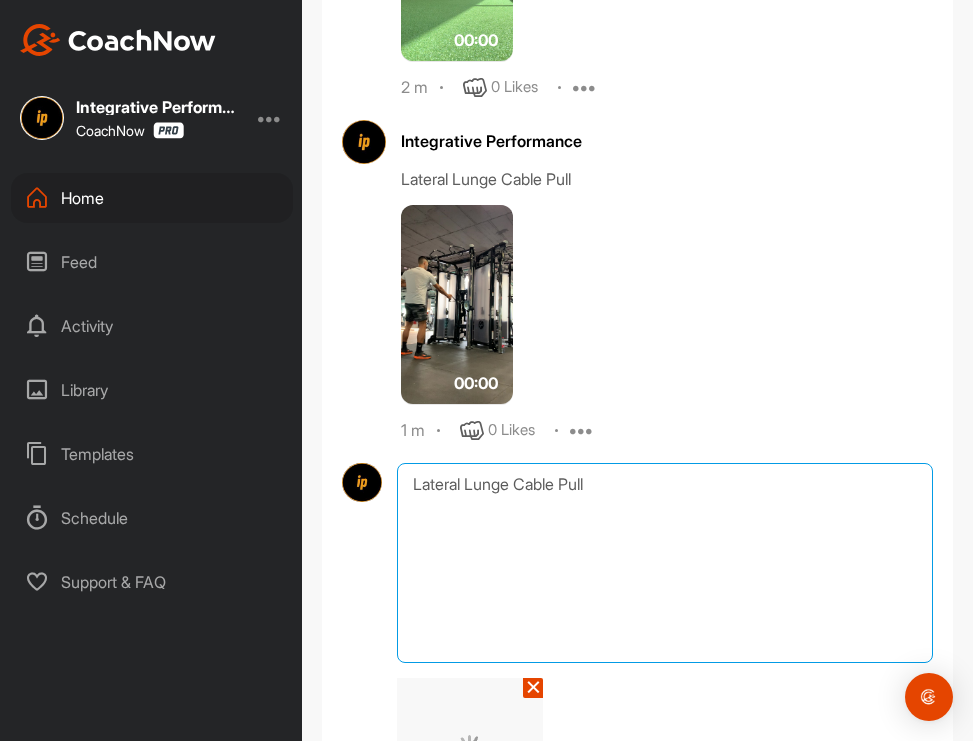click on "Lateral Lunge Cable Pull" at bounding box center [665, 563] 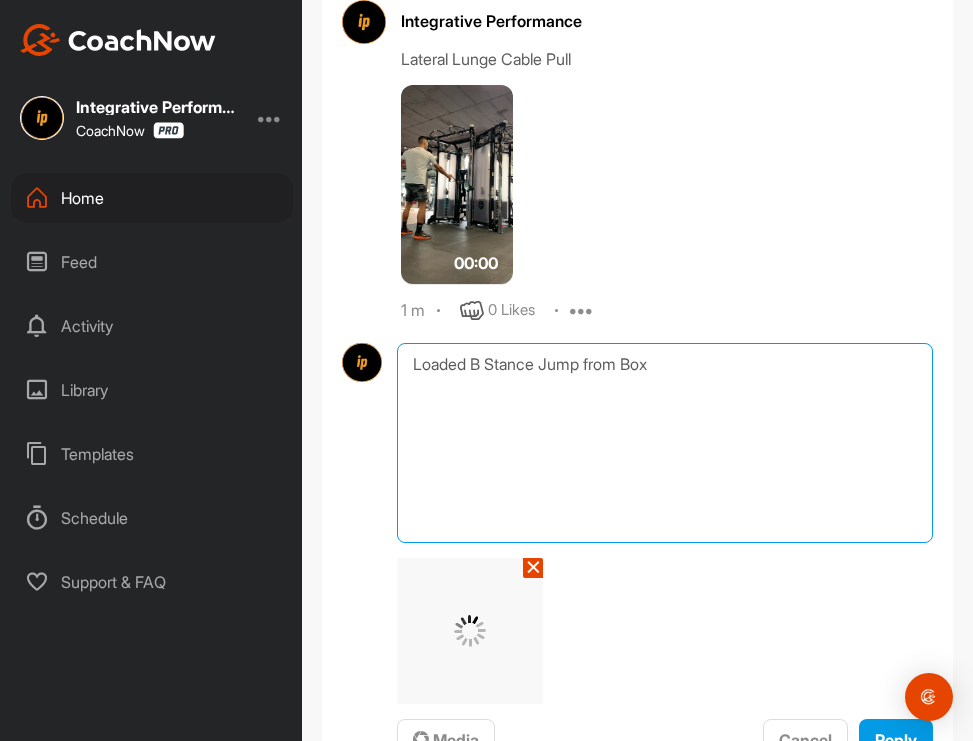 scroll, scrollTop: 1339, scrollLeft: 0, axis: vertical 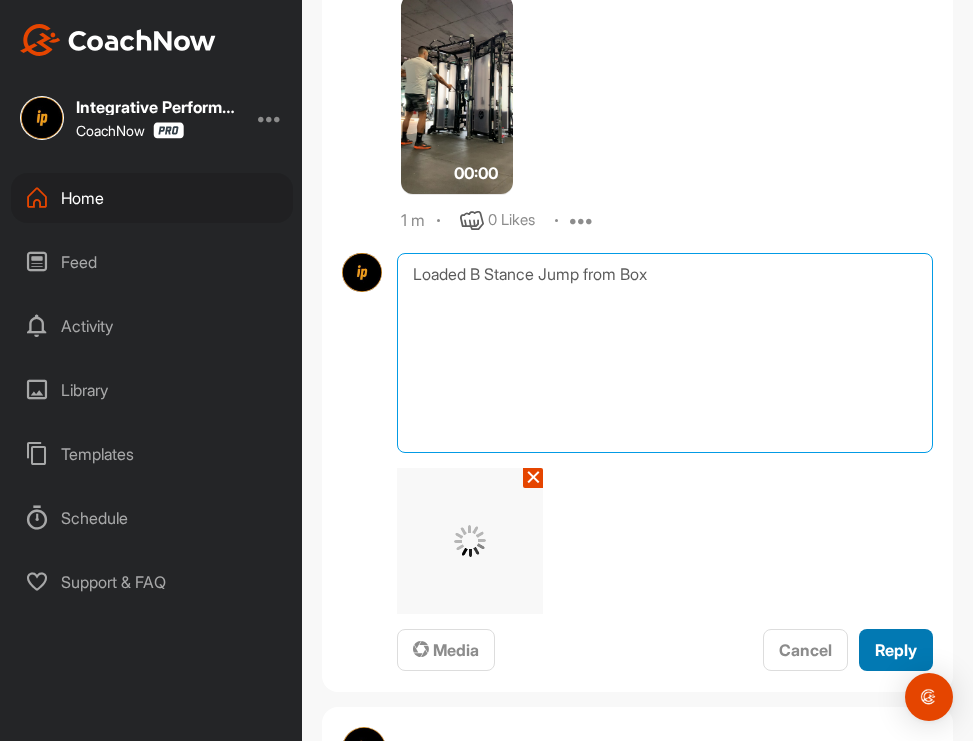 type on "Loaded B Stance Jump from Box" 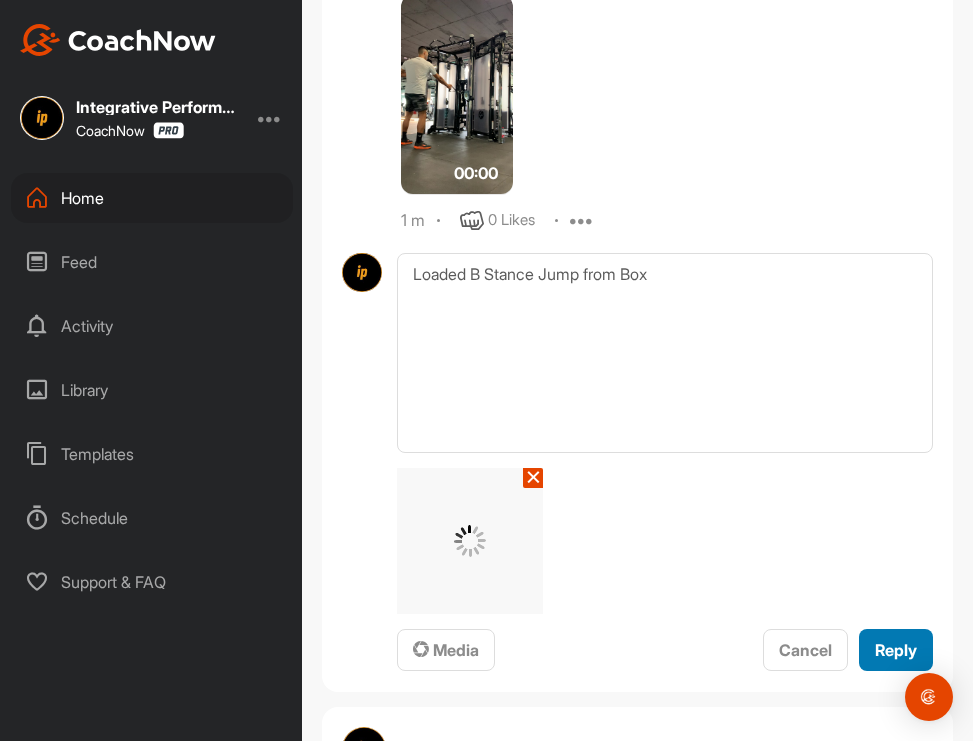 click on "Reply" at bounding box center (896, 650) 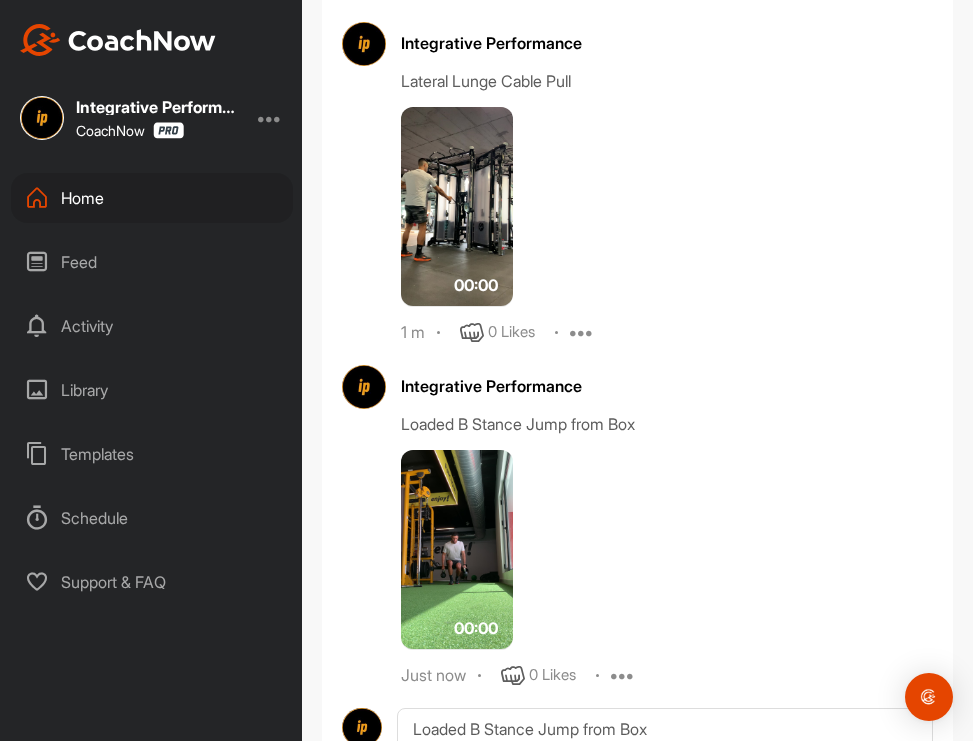 scroll, scrollTop: 1601, scrollLeft: 0, axis: vertical 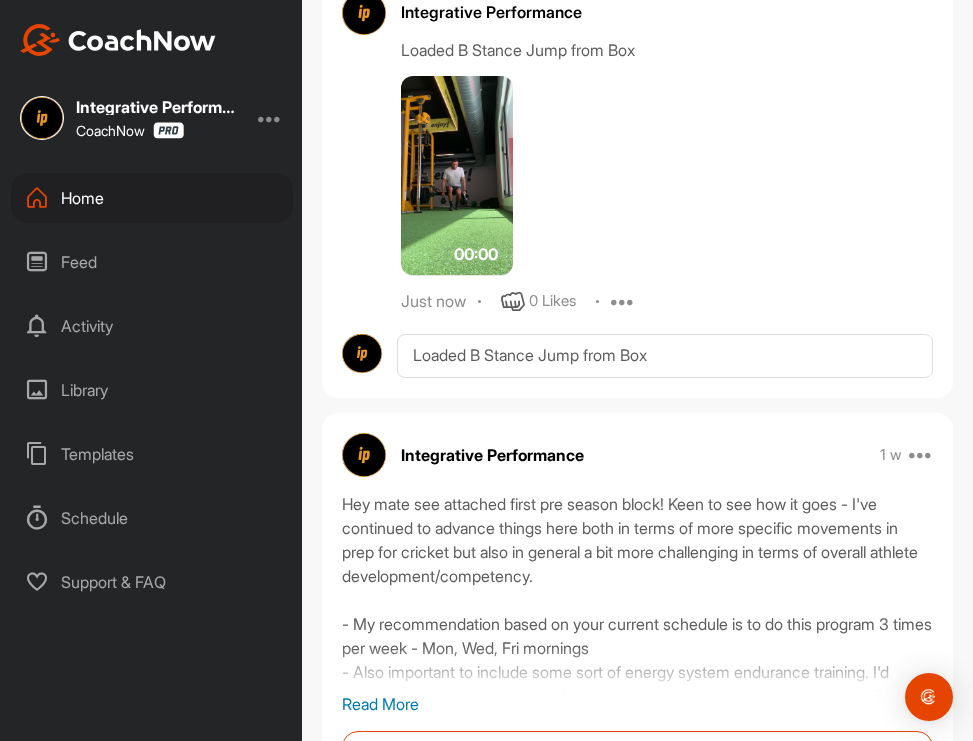 click on "Integrative Performance Just now Move to ... Copy to ... Edit Edit Tags Pin to top Delete Hey mate upload any videos you want to check below - I've updated a couple more videos below for you to check out in case! 0 Likes Integrative Performance Wall Overhead MB Throw 00:00 3 m 0 Likes Edit Delete Integrative Performance SL Drop Jump Forward 00:00 2 m 0 Likes Edit Delete Integrative Performance Lateral Lunge Cable Pull 00:00 1 m 0 Likes Edit Delete Integrative Performance Loaded B Stance Jump from Box 00:00 Just now 0 Likes Edit Delete Loaded B Stance Jump from Box" at bounding box center [637, -421] 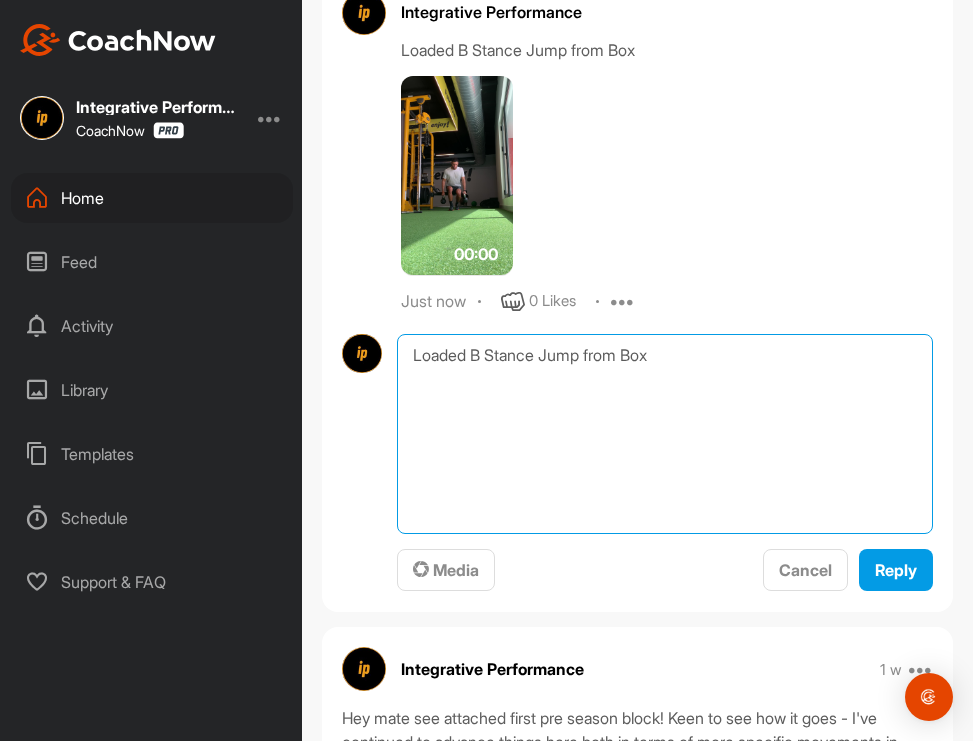 click on "Loaded B Stance Jump from Box" at bounding box center [665, 434] 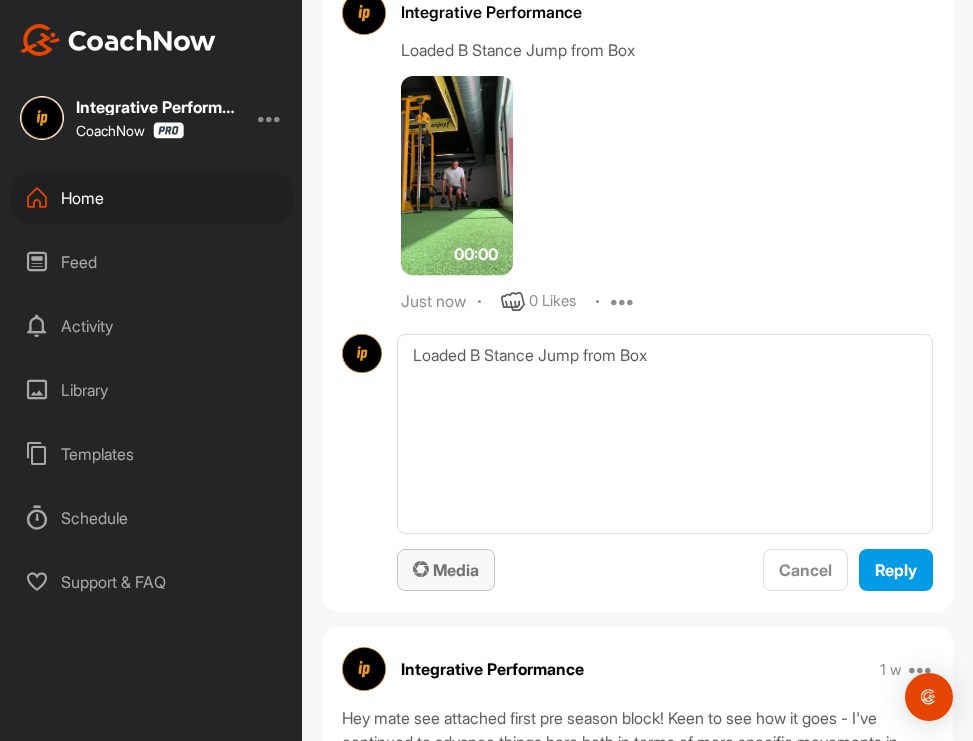 click on "Media" at bounding box center (446, 570) 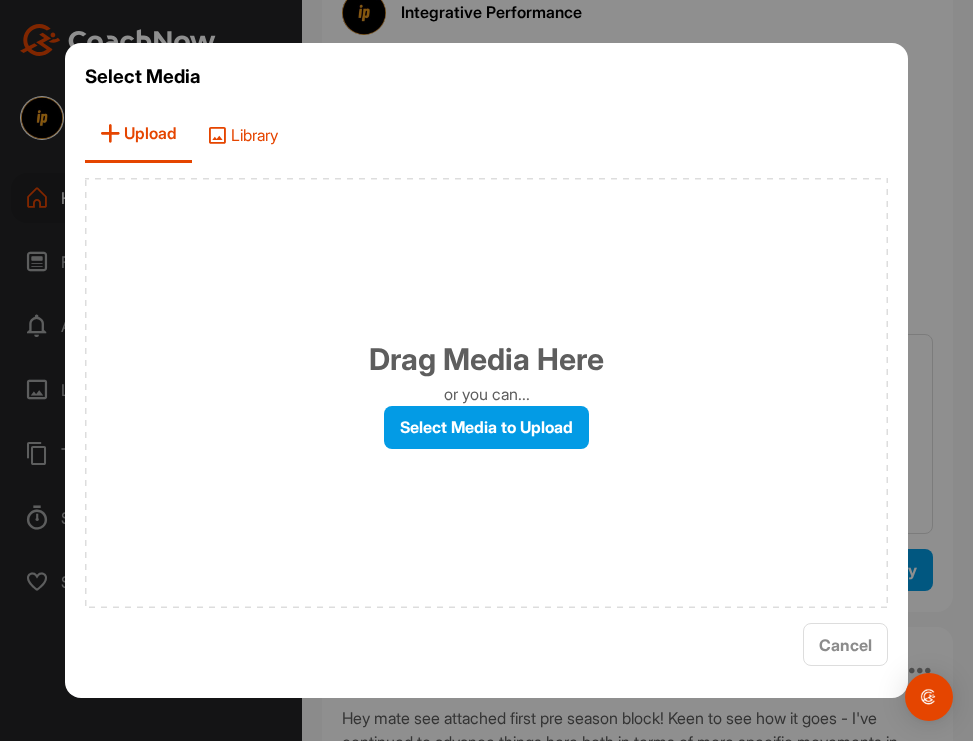 click on "Library" at bounding box center (242, 134) 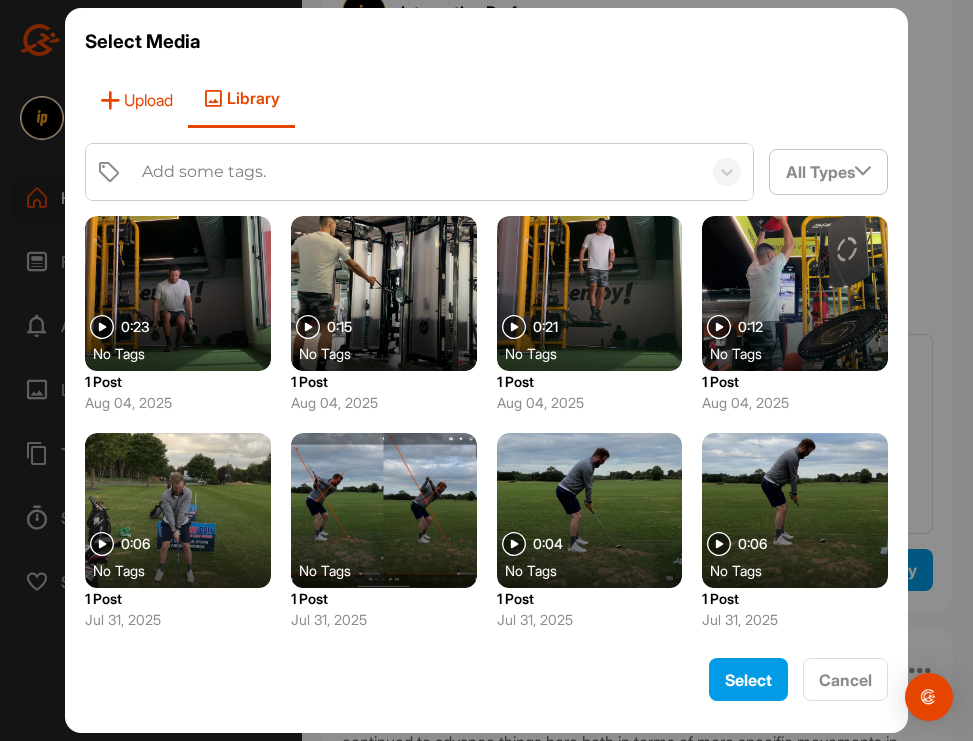 click on "Upload" at bounding box center (136, 99) 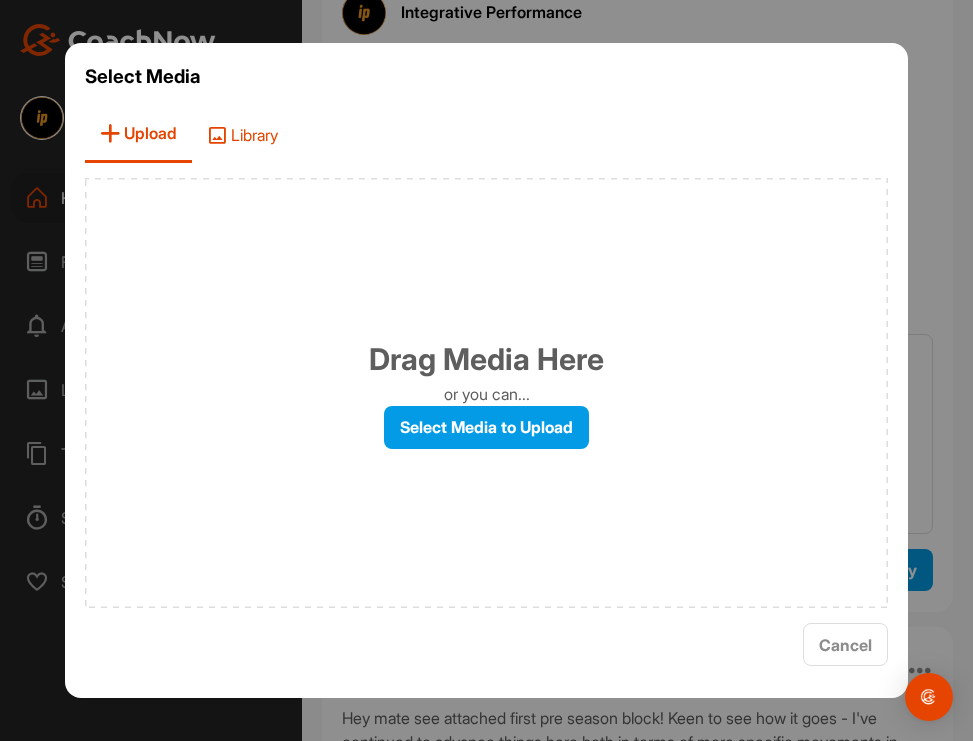 click on "Library" at bounding box center (242, 134) 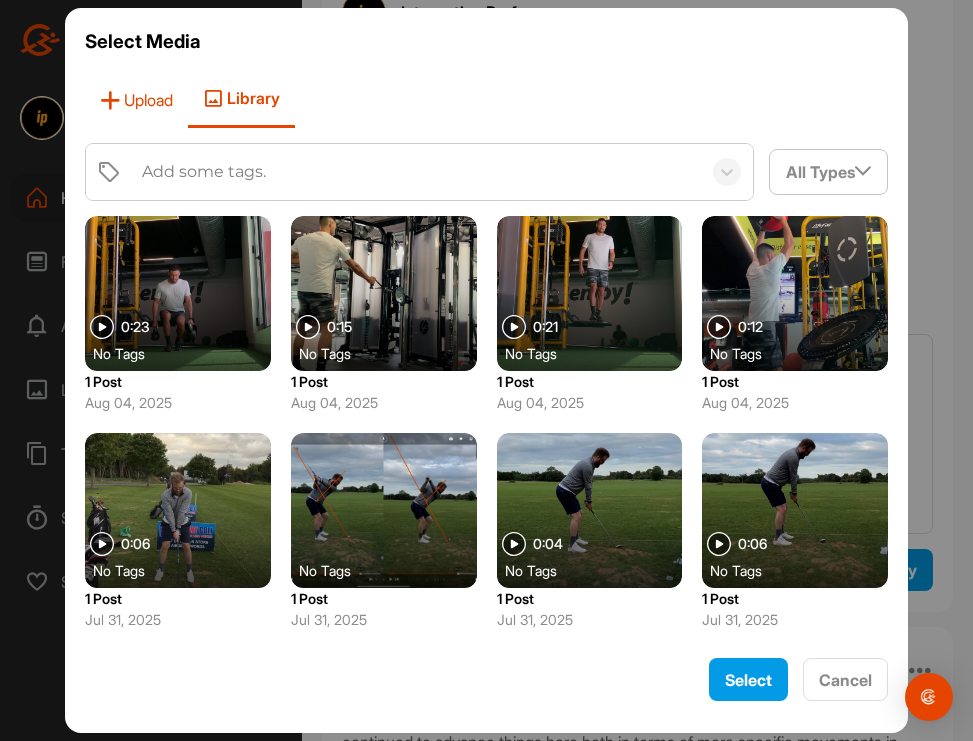 click on "Upload" at bounding box center (136, 99) 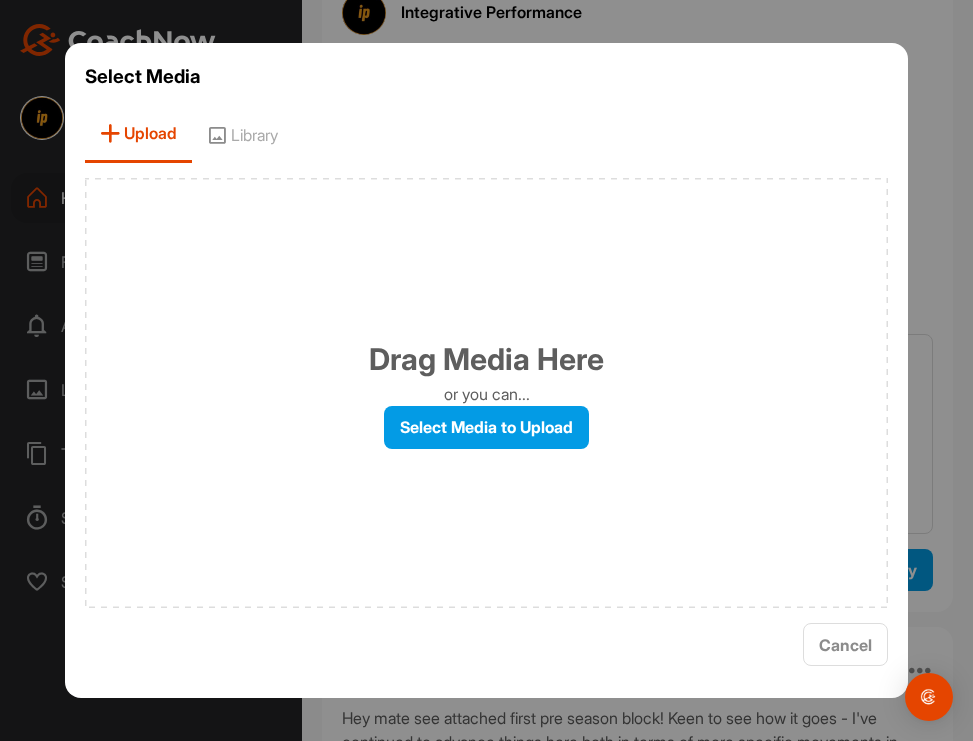 click on "Drag Media Here or you can... Select Media to Upload" at bounding box center (487, 393) 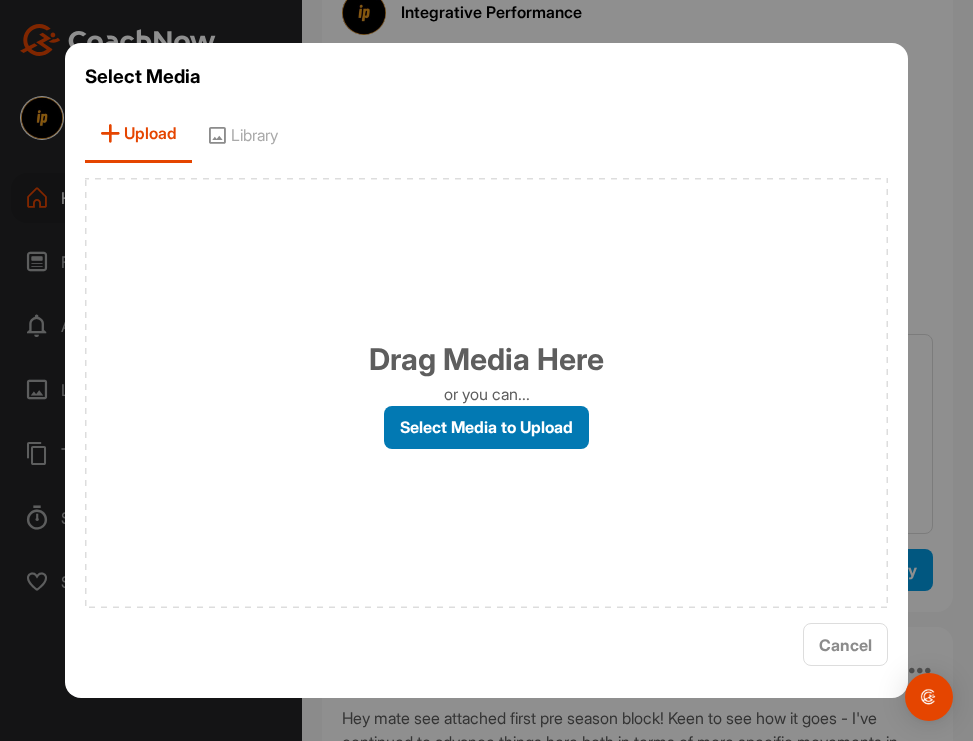 click on "Select Media to Upload" at bounding box center [486, 427] 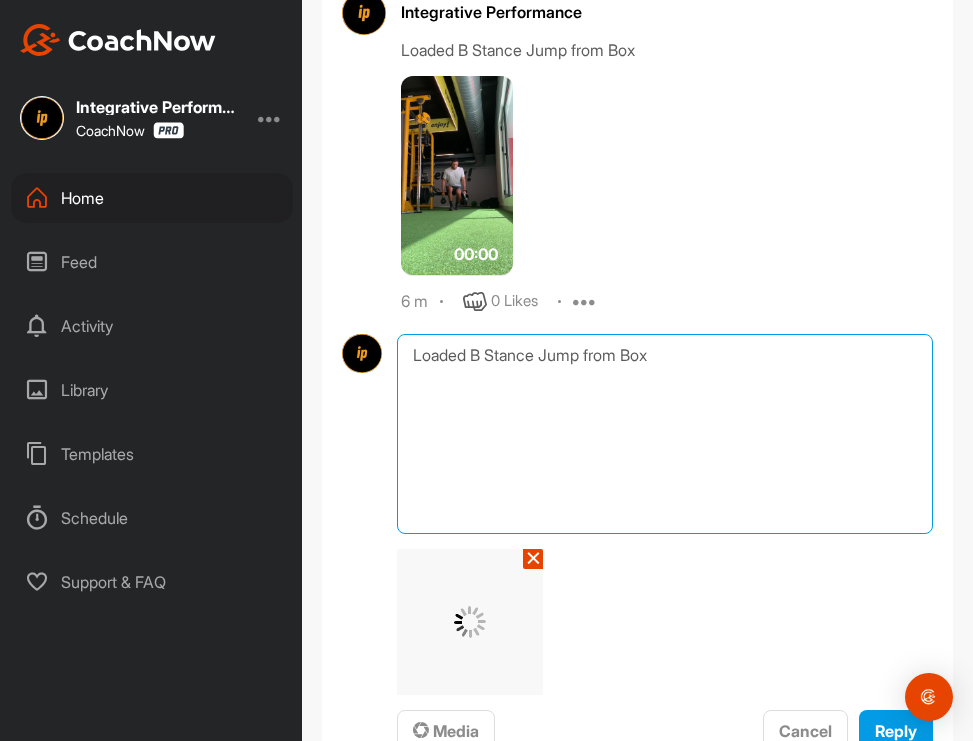 click on "Loaded B Stance Jump from Box" at bounding box center (665, 434) 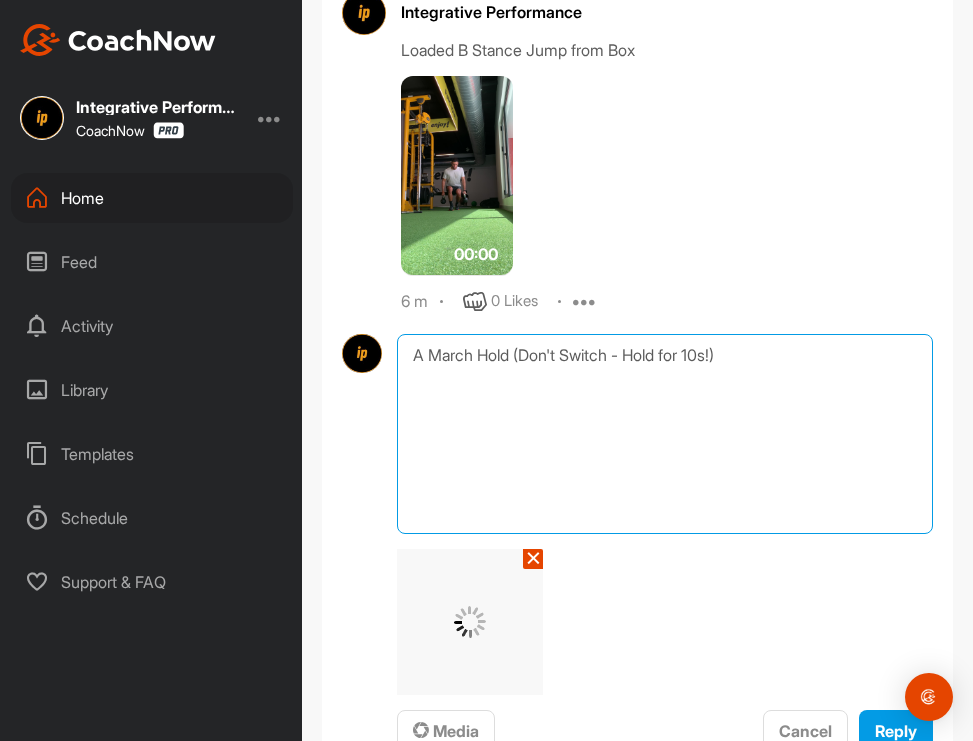 scroll, scrollTop: 1792, scrollLeft: 0, axis: vertical 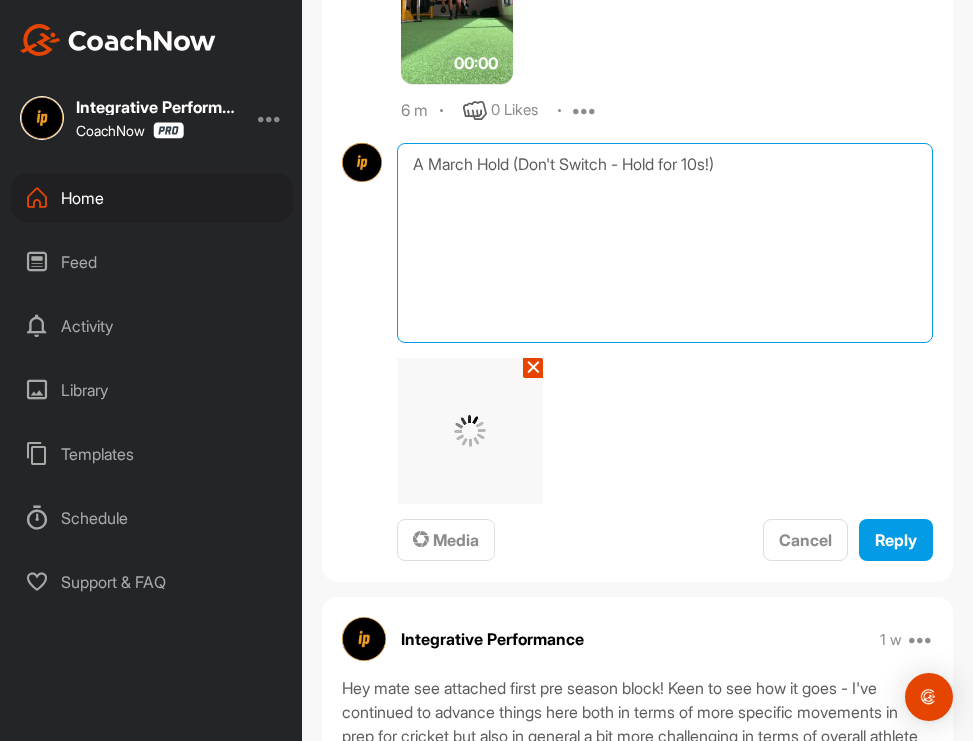 click on "A March Hold (Don't Switch - Hold for 10s!)" at bounding box center (665, 243) 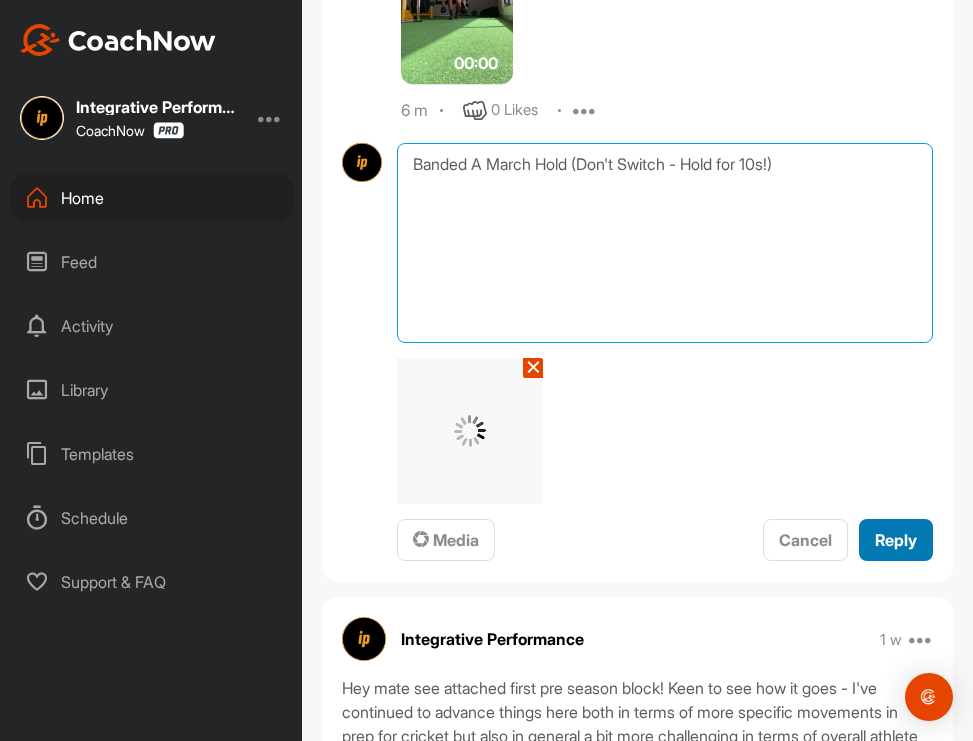 type on "Banded A March Hold (Don't Switch - Hold for 10s!)" 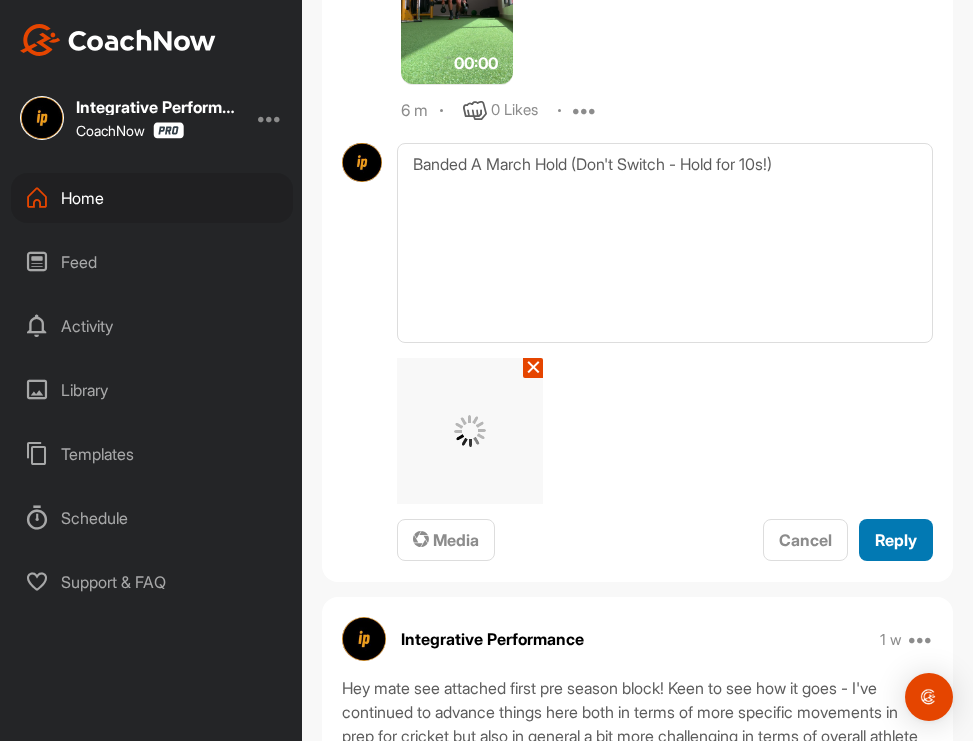 click on "Reply" at bounding box center [896, 540] 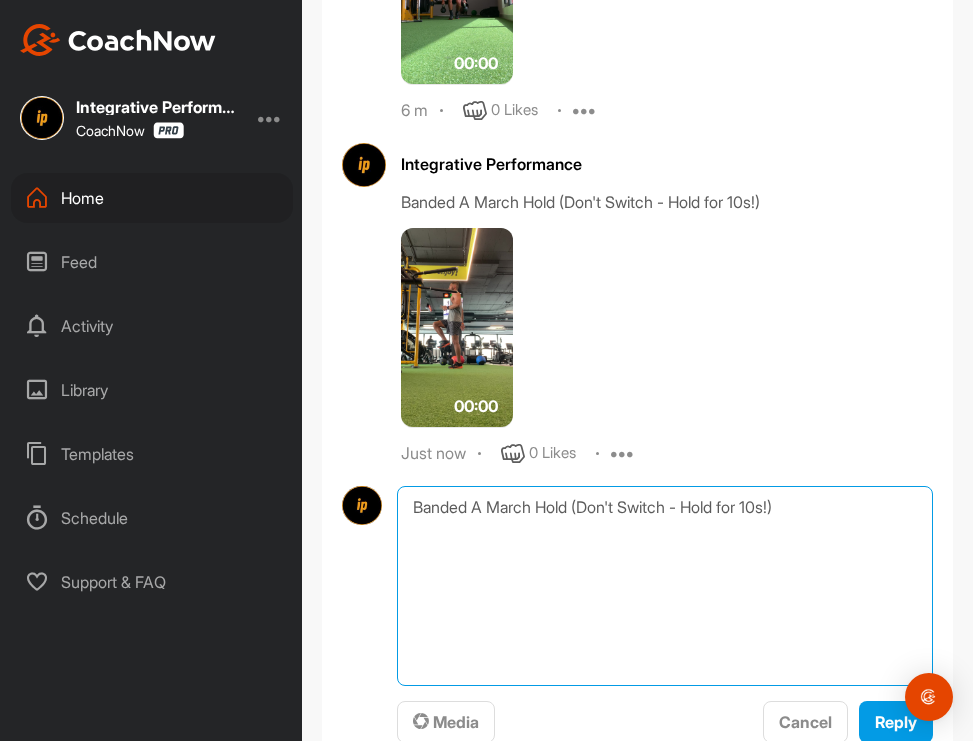 click on "Banded A March Hold (Don't Switch - Hold for 10s!)" at bounding box center (665, 586) 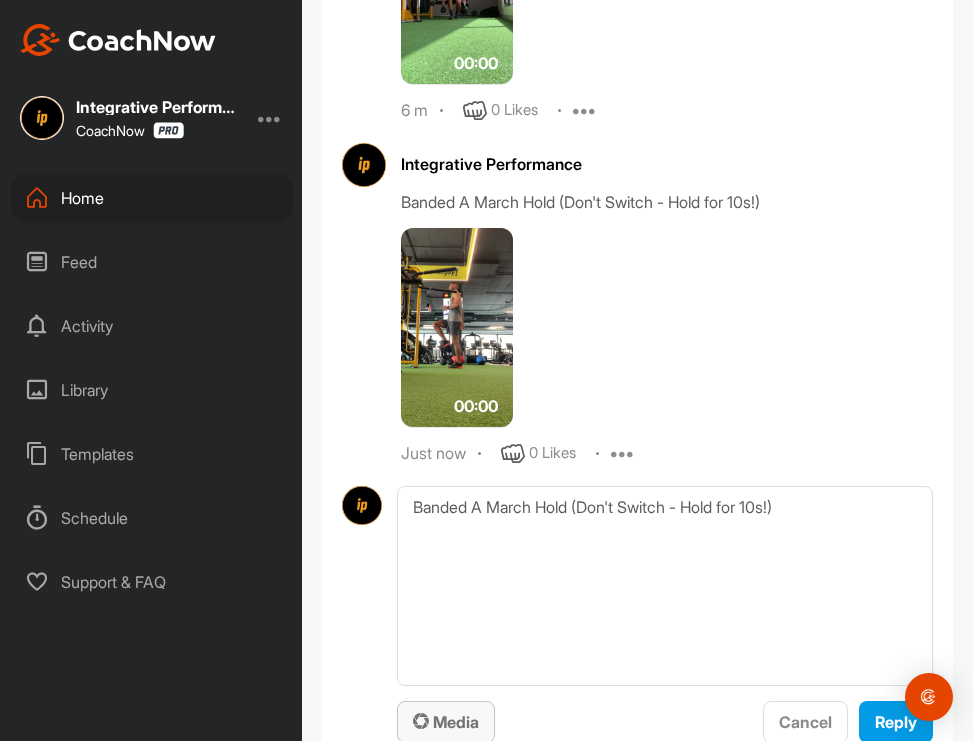 click on "Media" at bounding box center [446, 722] 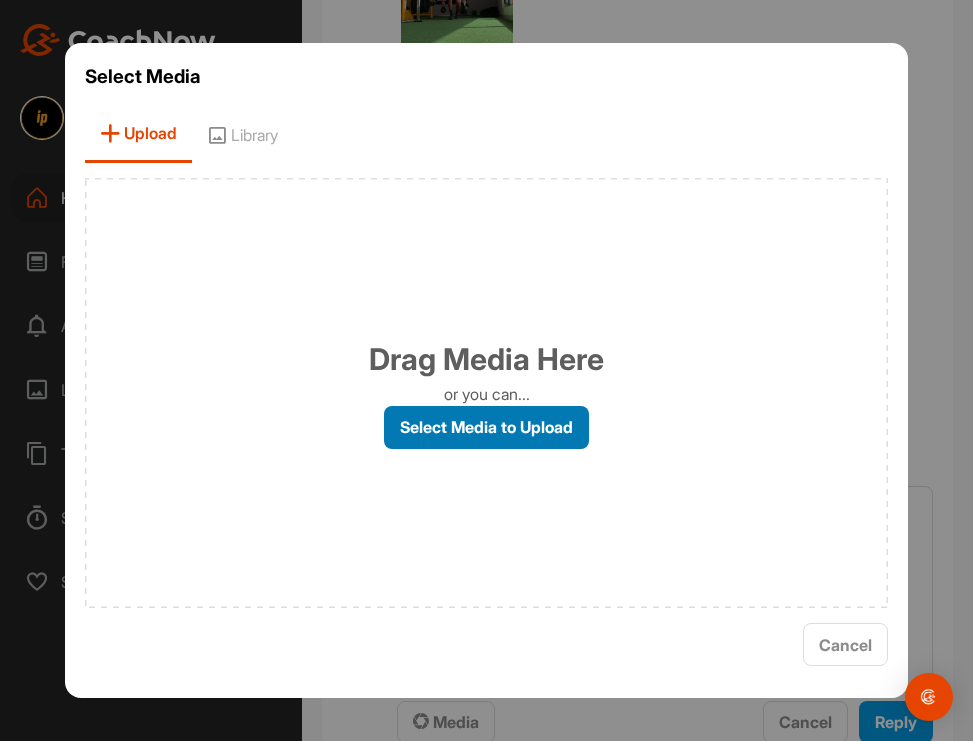 click on "Select Media to Upload" at bounding box center (486, 427) 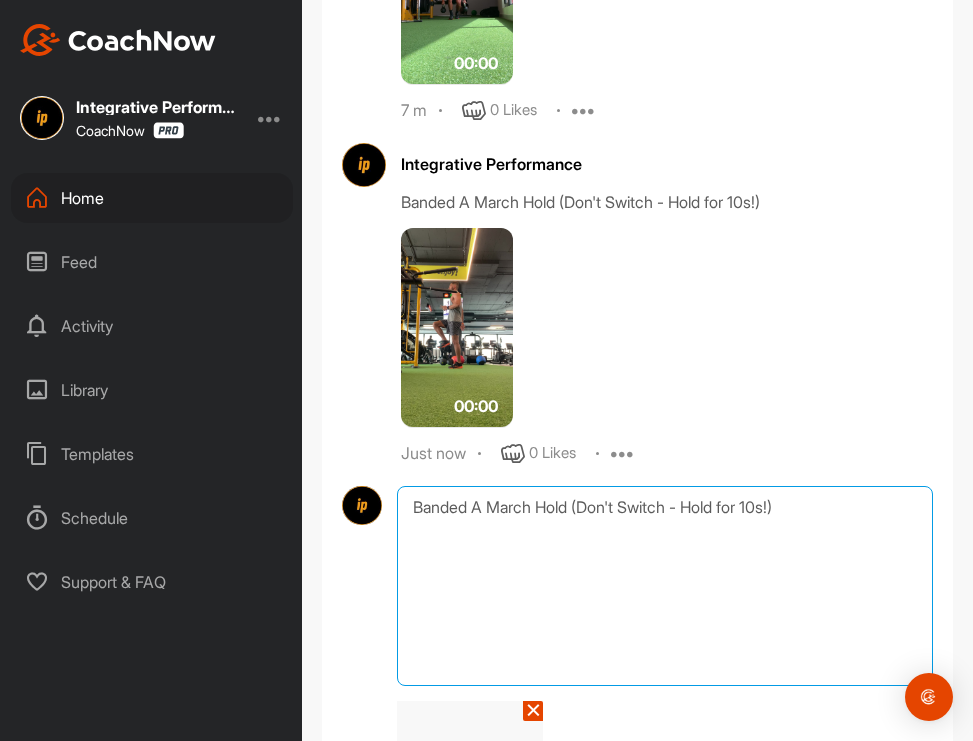 click on "Banded A March Hold (Don't Switch - Hold for 10s!)" at bounding box center [665, 586] 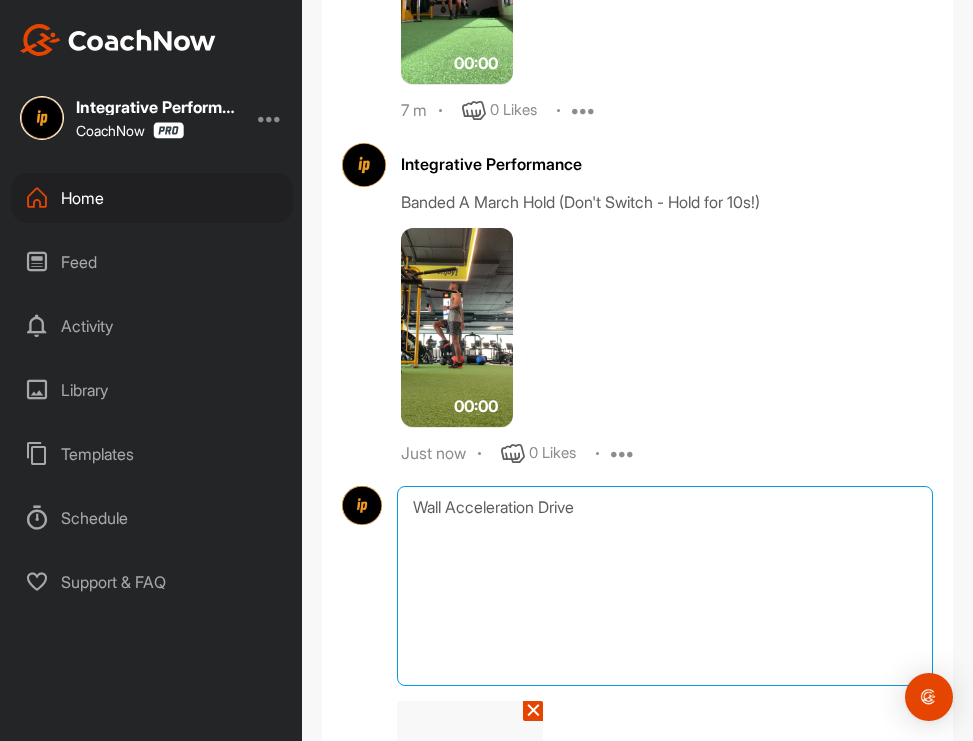 scroll, scrollTop: 2092, scrollLeft: 0, axis: vertical 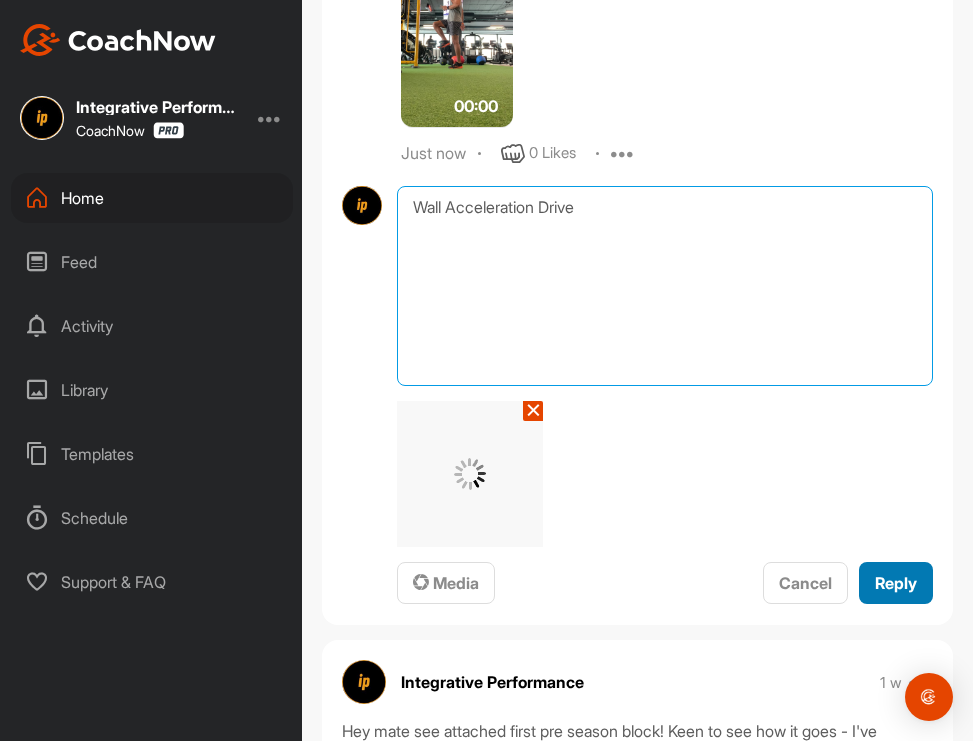 type on "Wall Acceleration Drive" 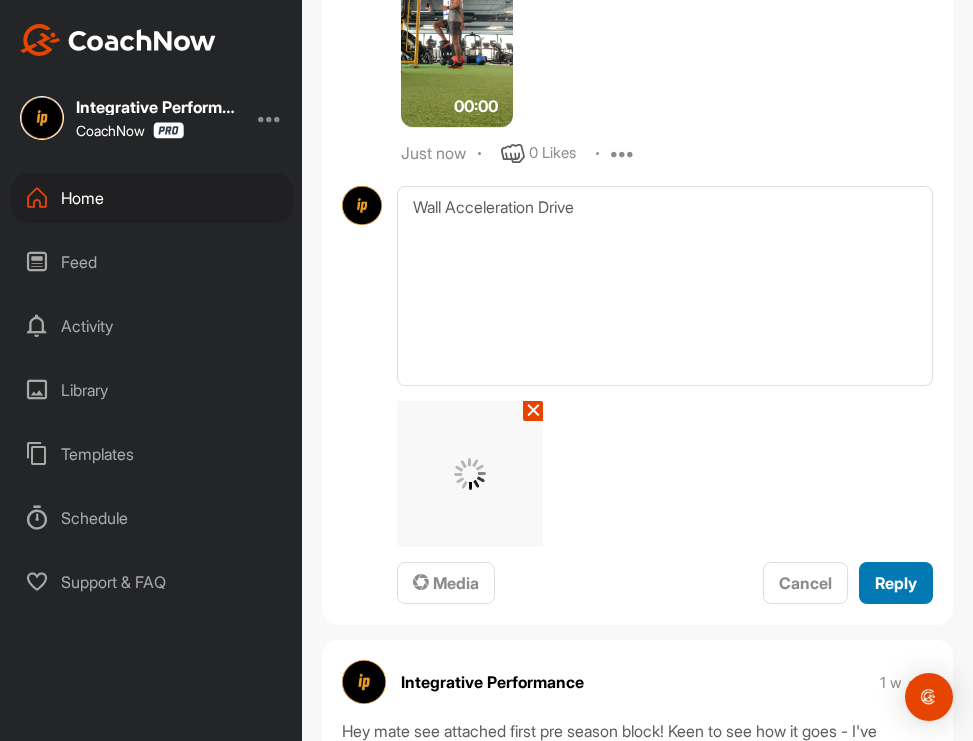 click on "Reply" at bounding box center (896, 583) 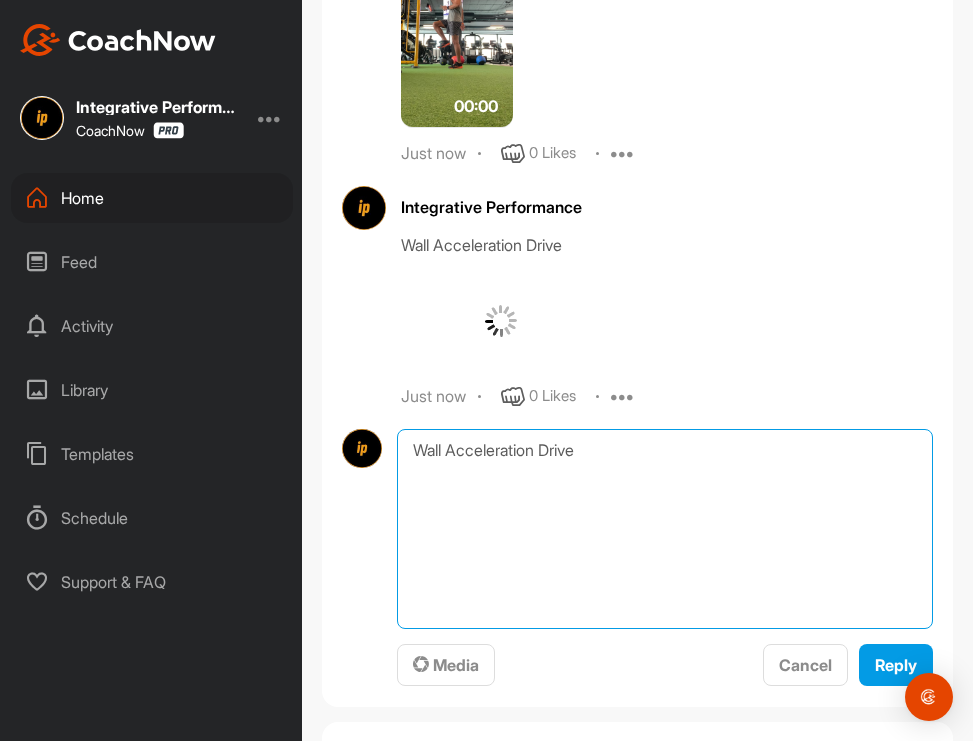 click on "Wall Acceleration Drive" at bounding box center [665, 529] 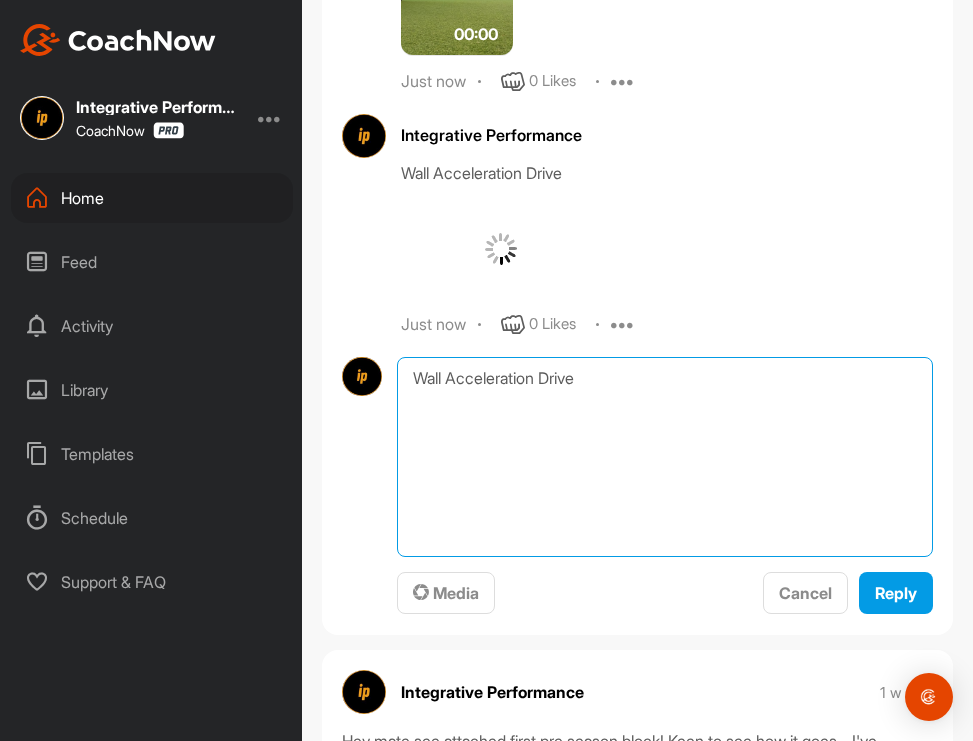 scroll, scrollTop: 2318, scrollLeft: 0, axis: vertical 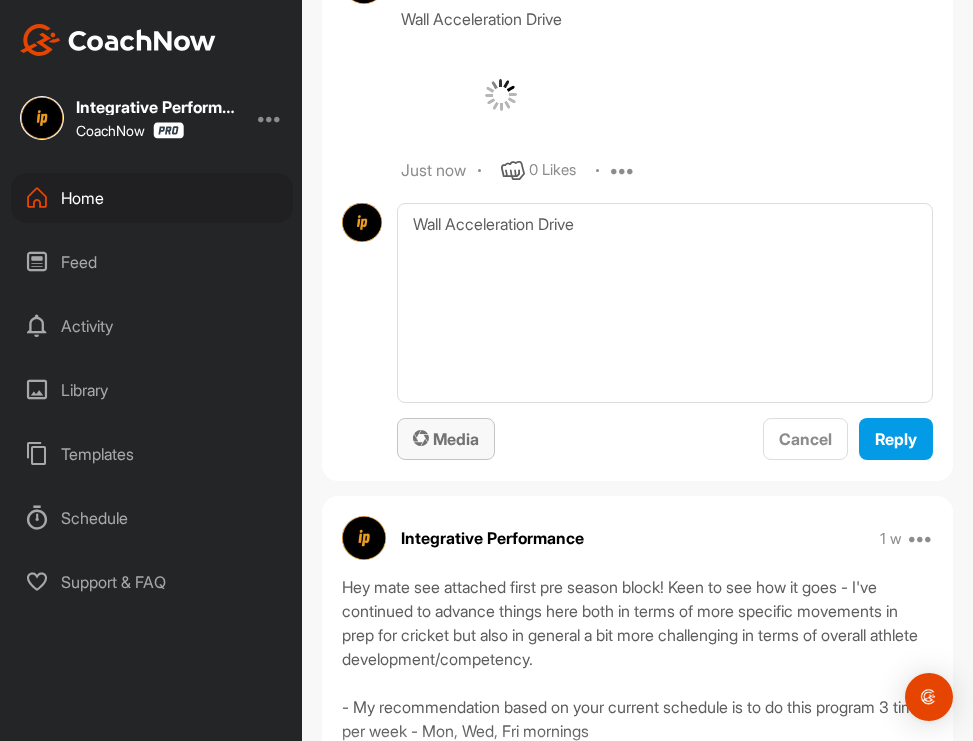 click on "Media" at bounding box center [446, 439] 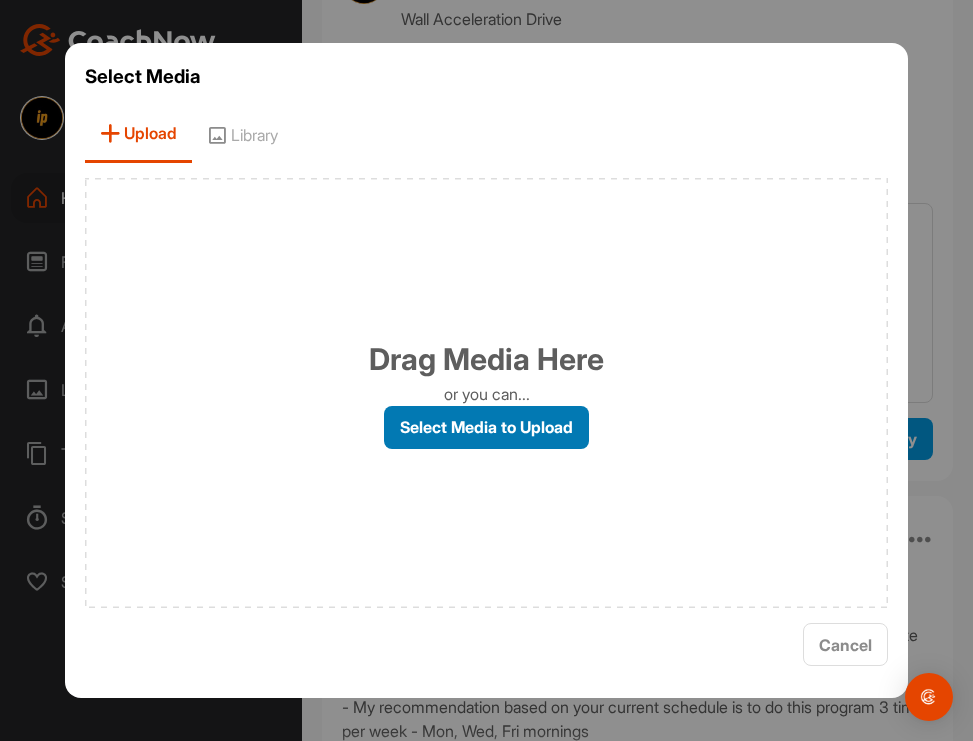 click on "Select Media to Upload" at bounding box center [486, 427] 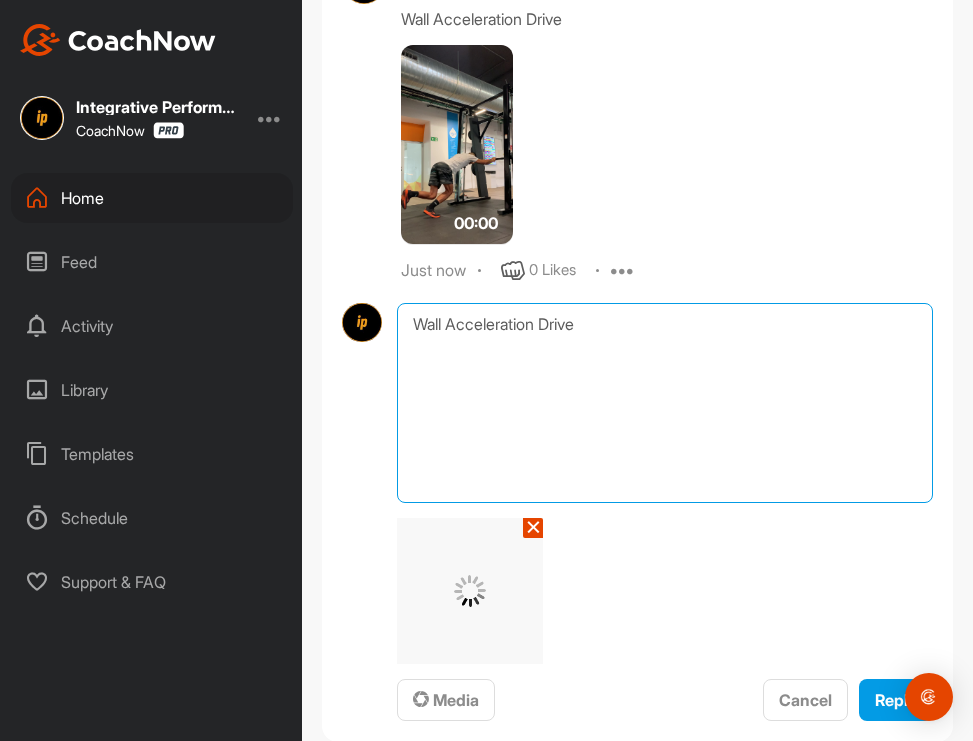 click on "Wall Acceleration Drive" at bounding box center (665, 403) 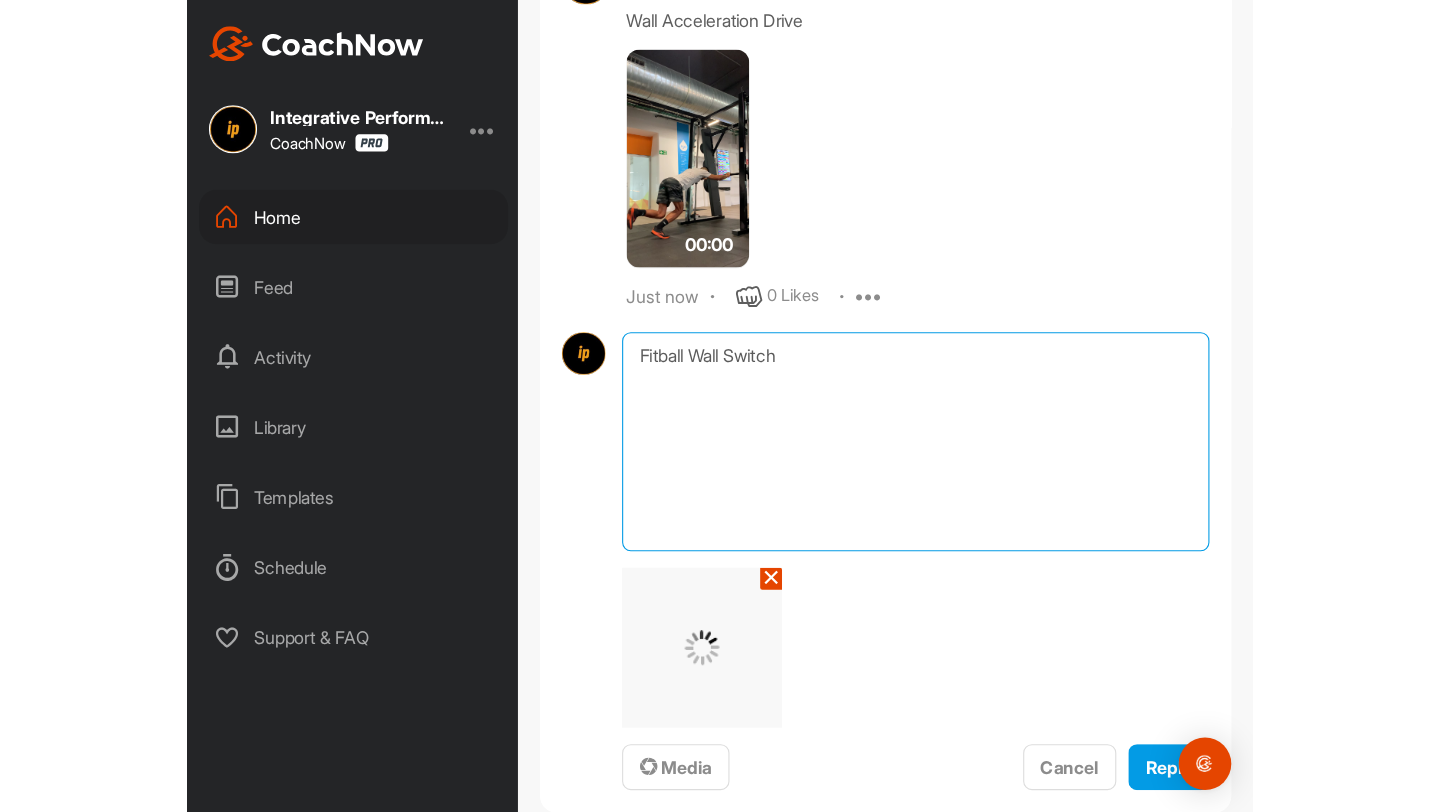 scroll, scrollTop: 2517, scrollLeft: 0, axis: vertical 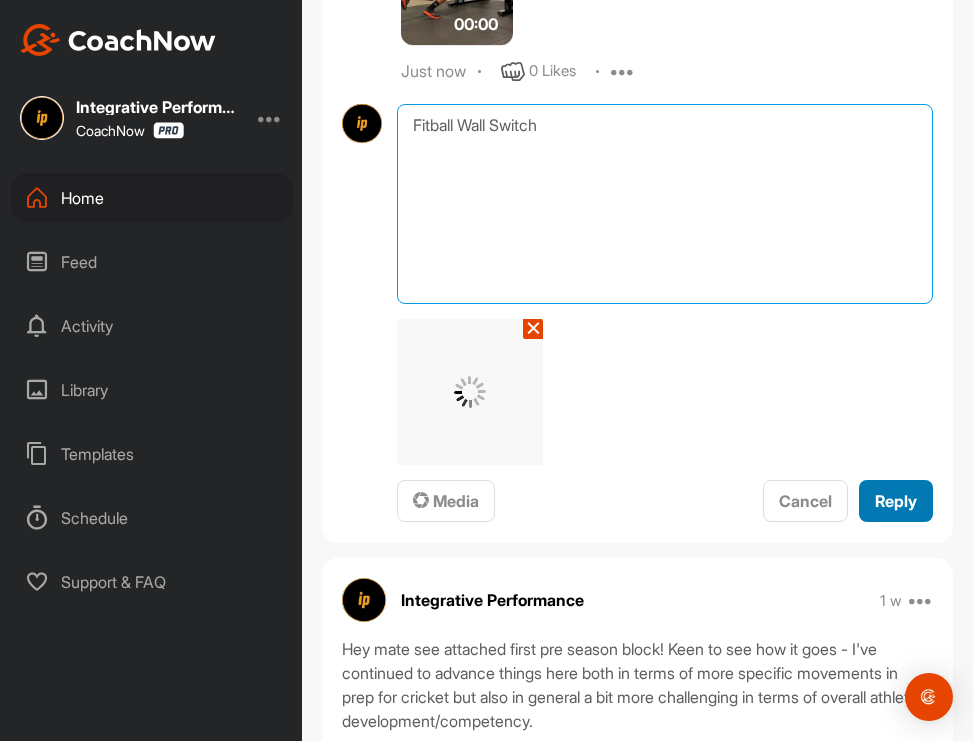 type on "Fitball Wall Switch" 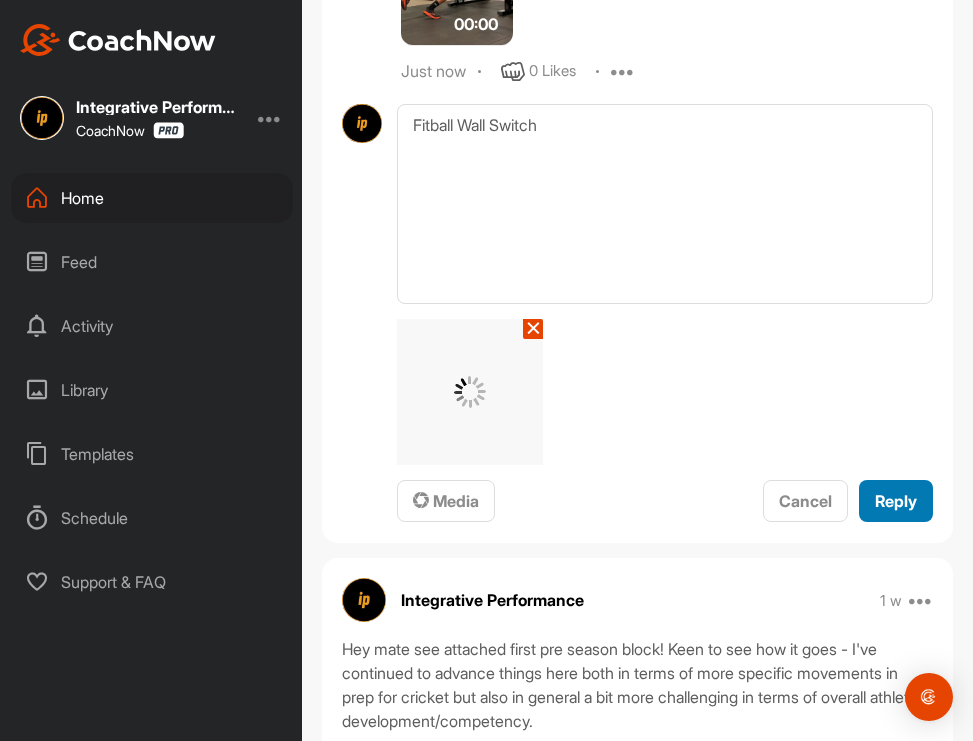 click on "Reply" at bounding box center [896, 501] 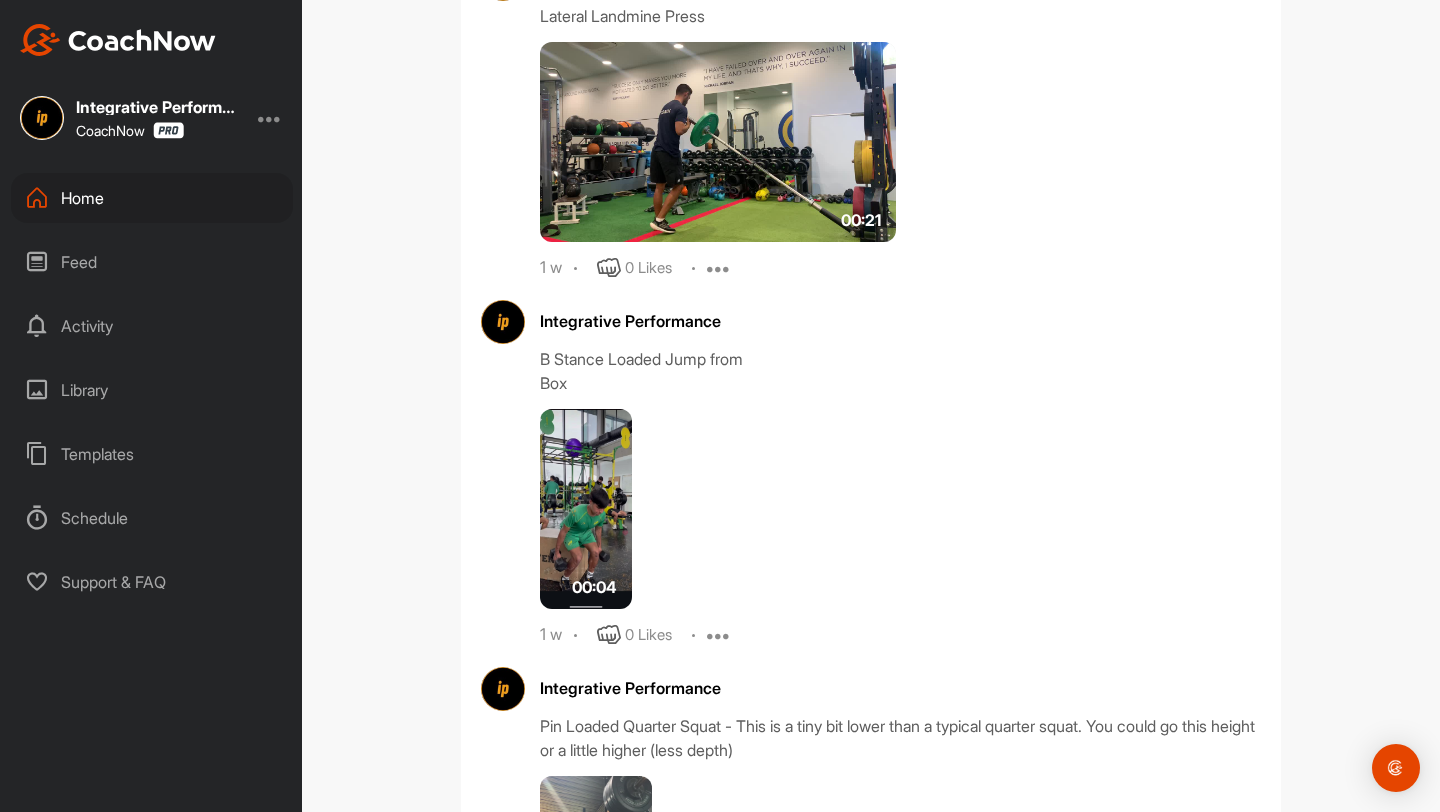 scroll, scrollTop: 4611, scrollLeft: 0, axis: vertical 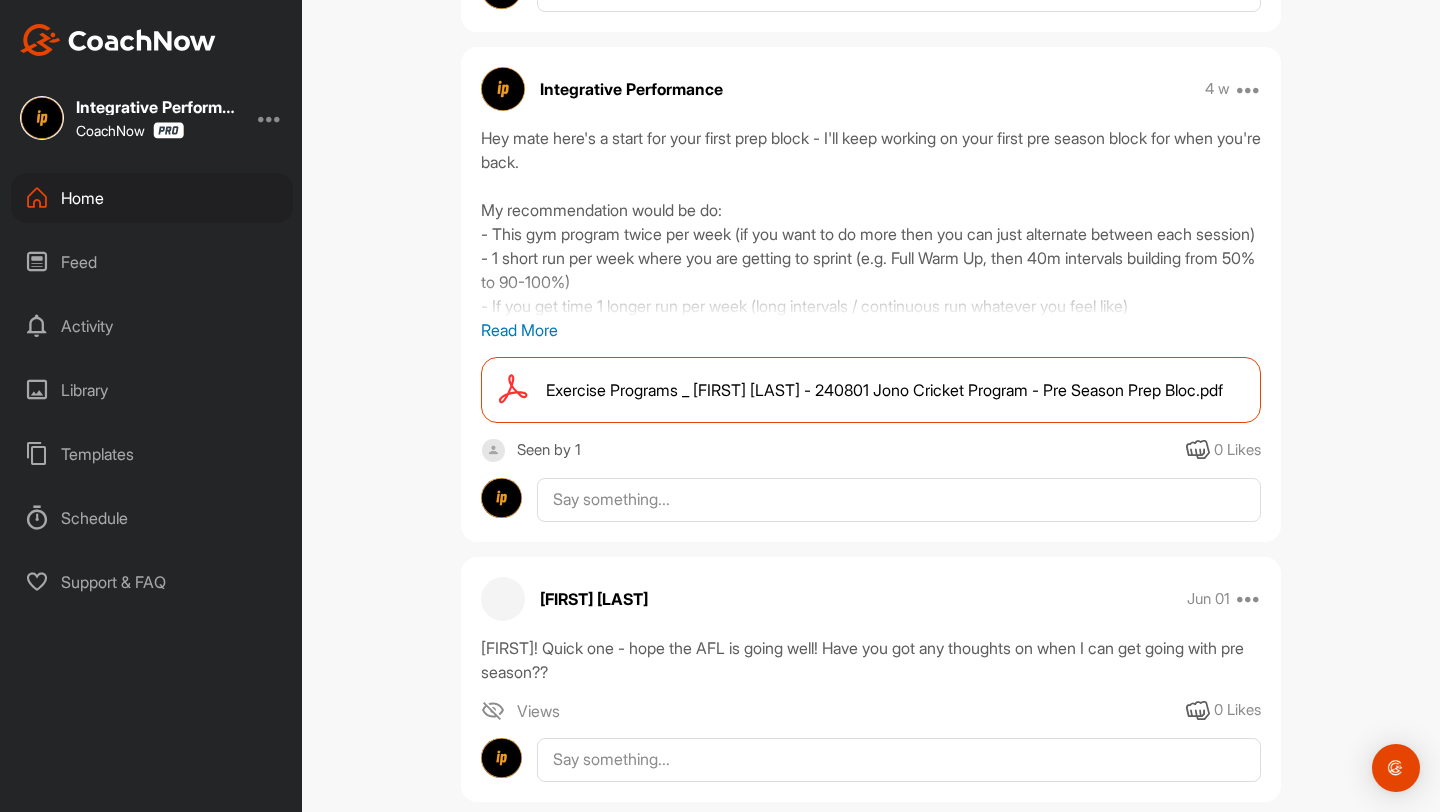 click on "Home" at bounding box center [152, 198] 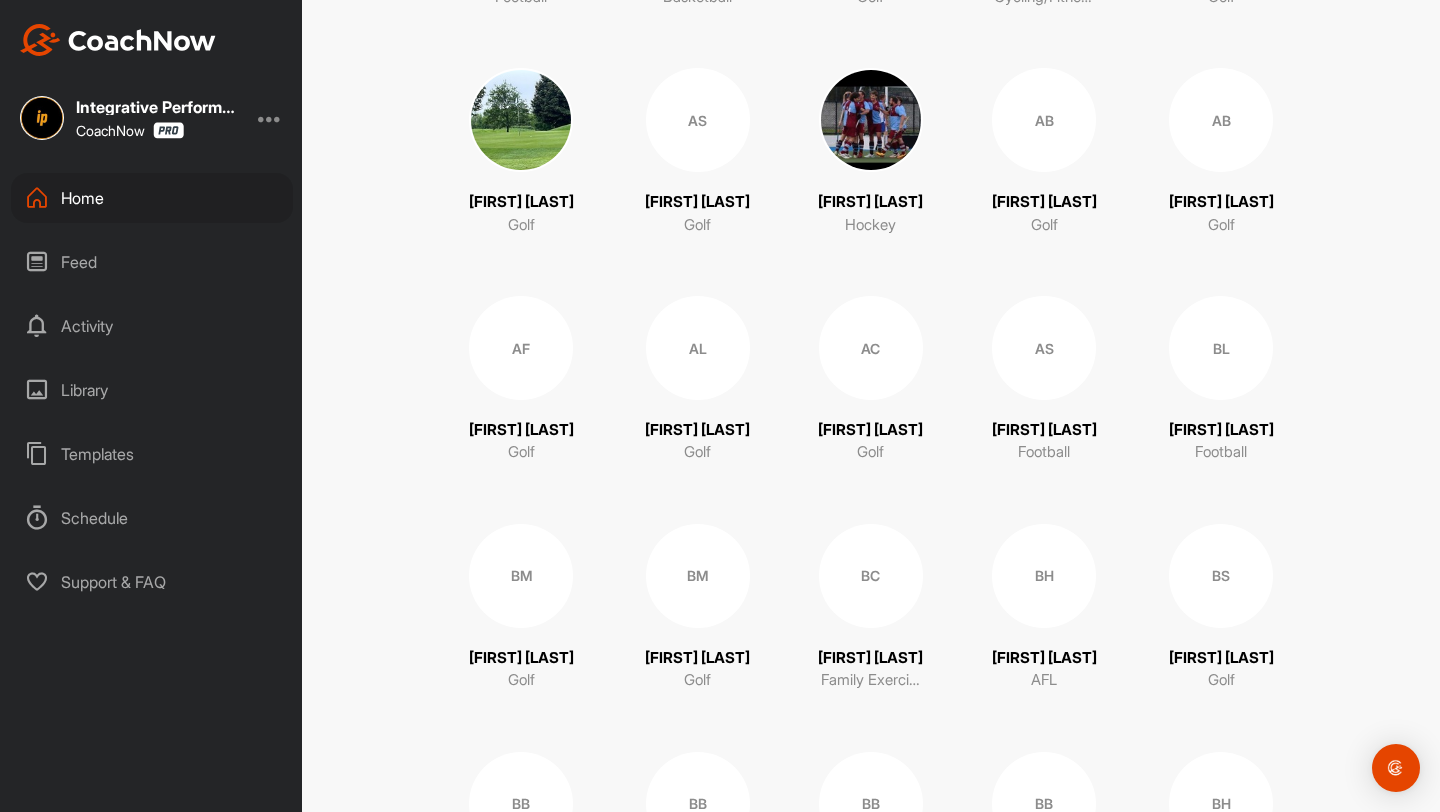 scroll, scrollTop: 0, scrollLeft: 0, axis: both 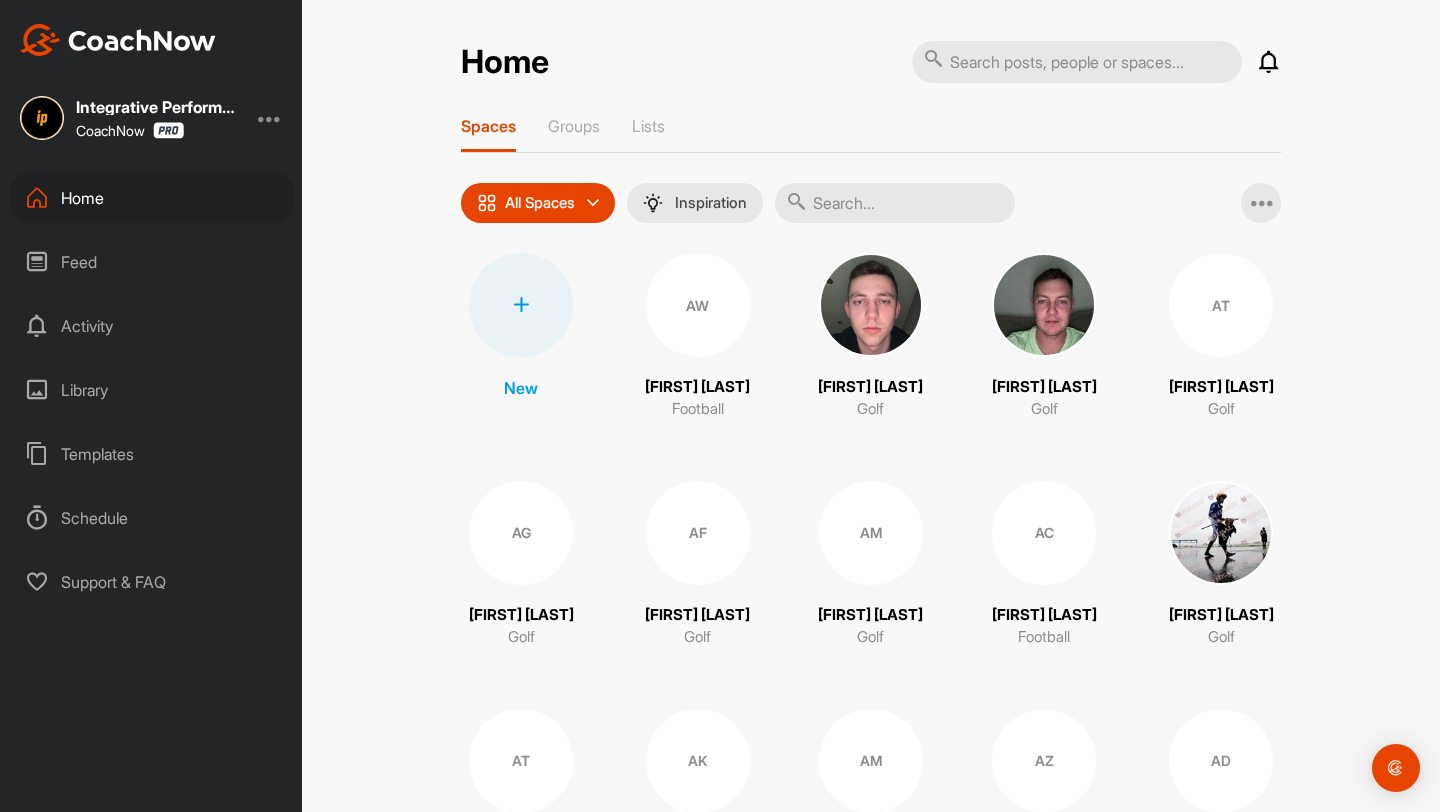click on "Feed" at bounding box center (152, 262) 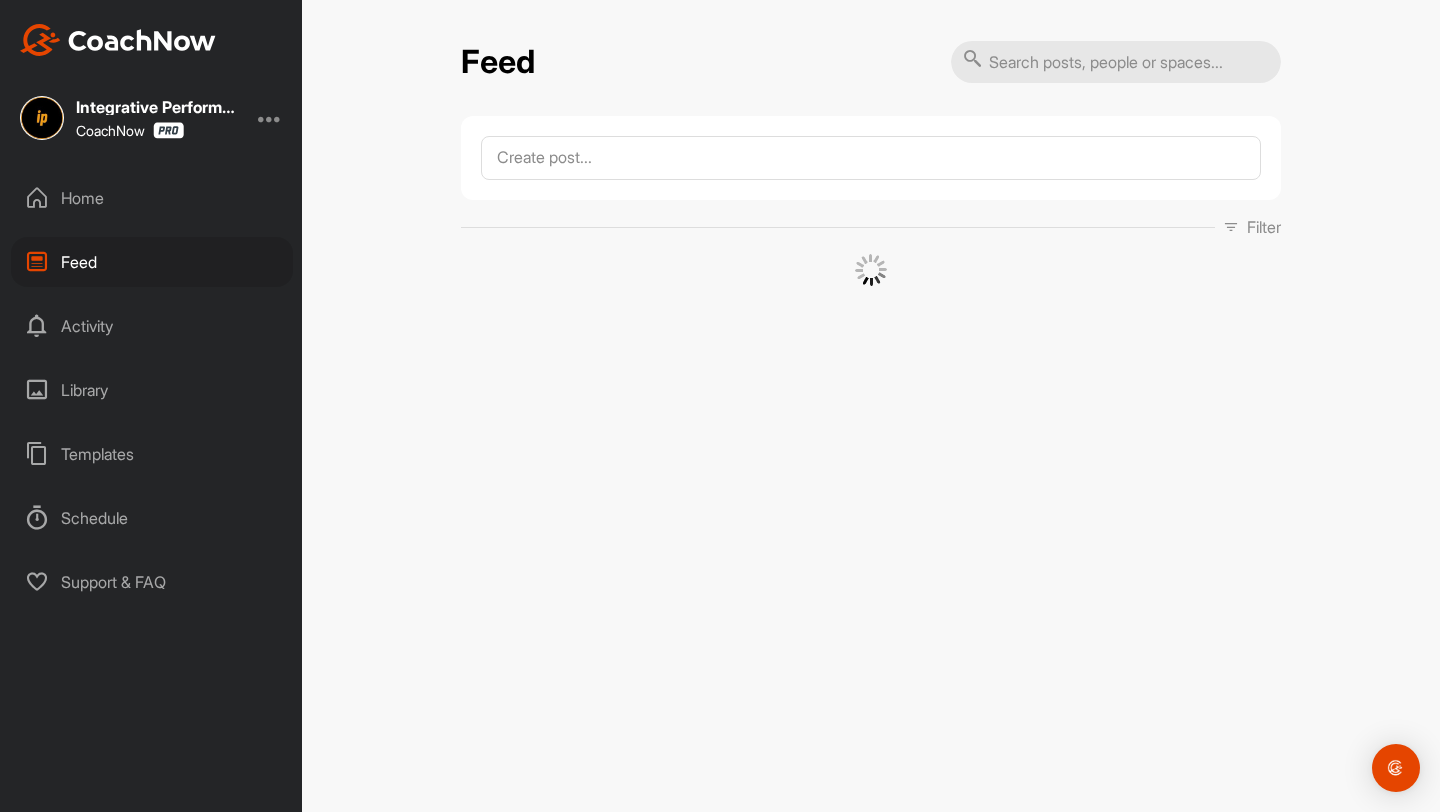 click on "Feed Filter Media Type Images Videos Notes Audio Documents Author Sort by Created at Tags Add some tags. From Day Month Year Till Day Month Year Filter Show All" at bounding box center (871, 406) 